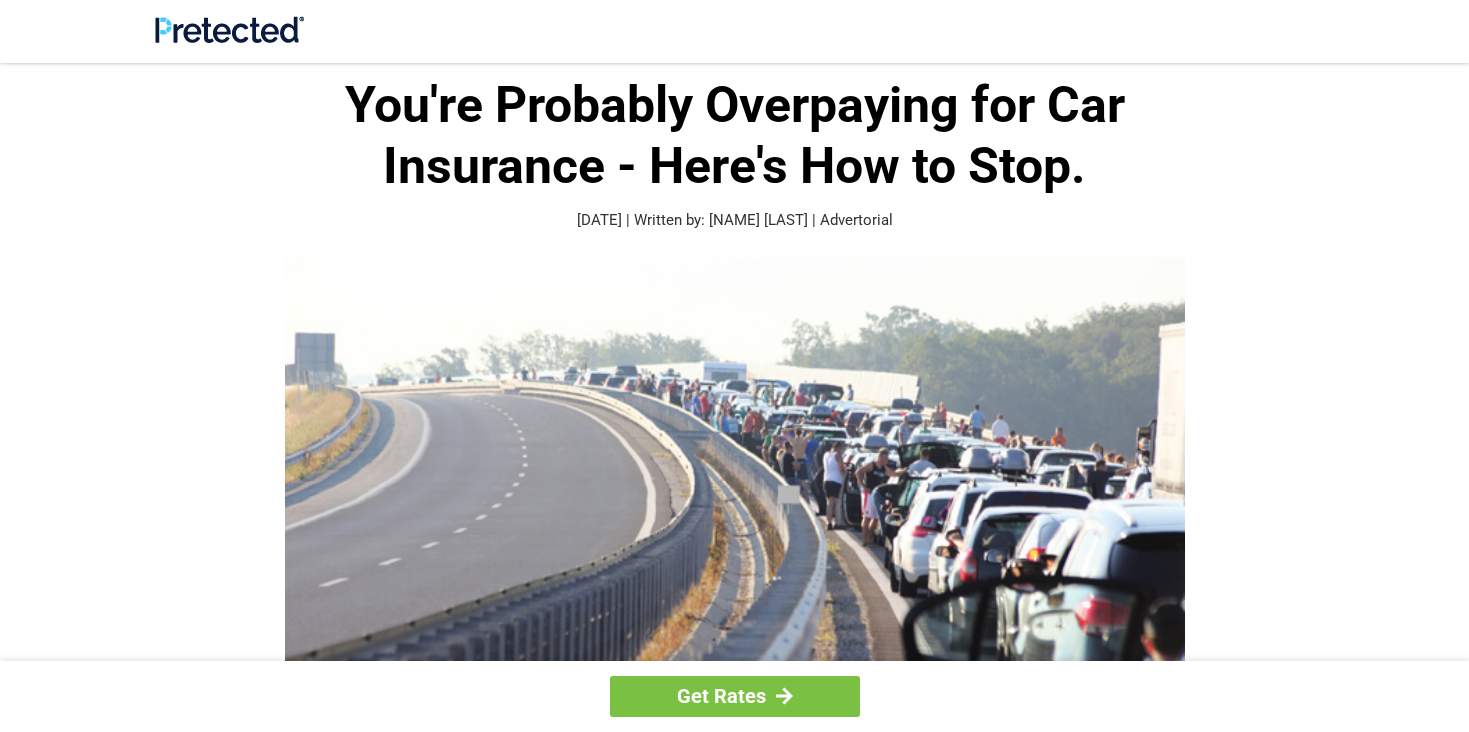 scroll, scrollTop: -1, scrollLeft: 1, axis: both 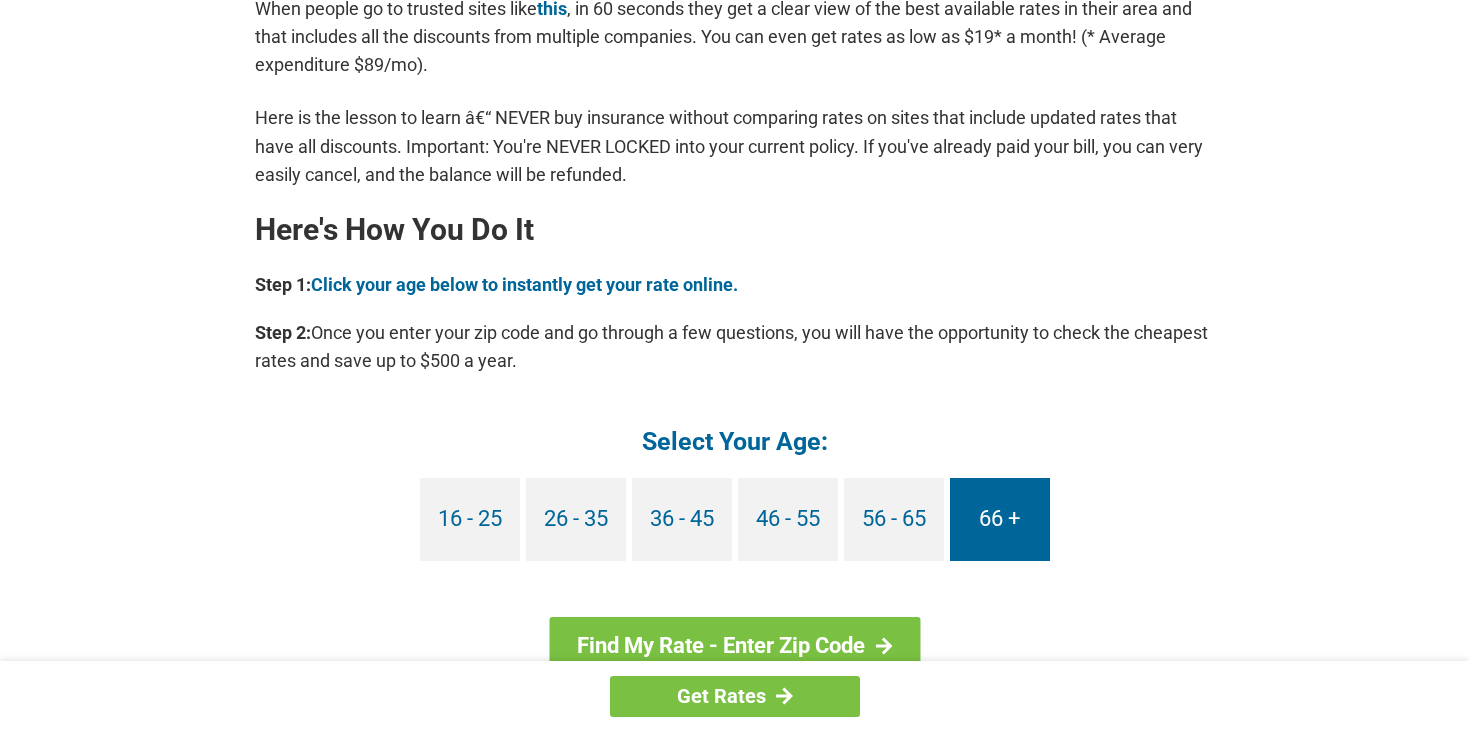 click on "66 +" at bounding box center [1000, 519] 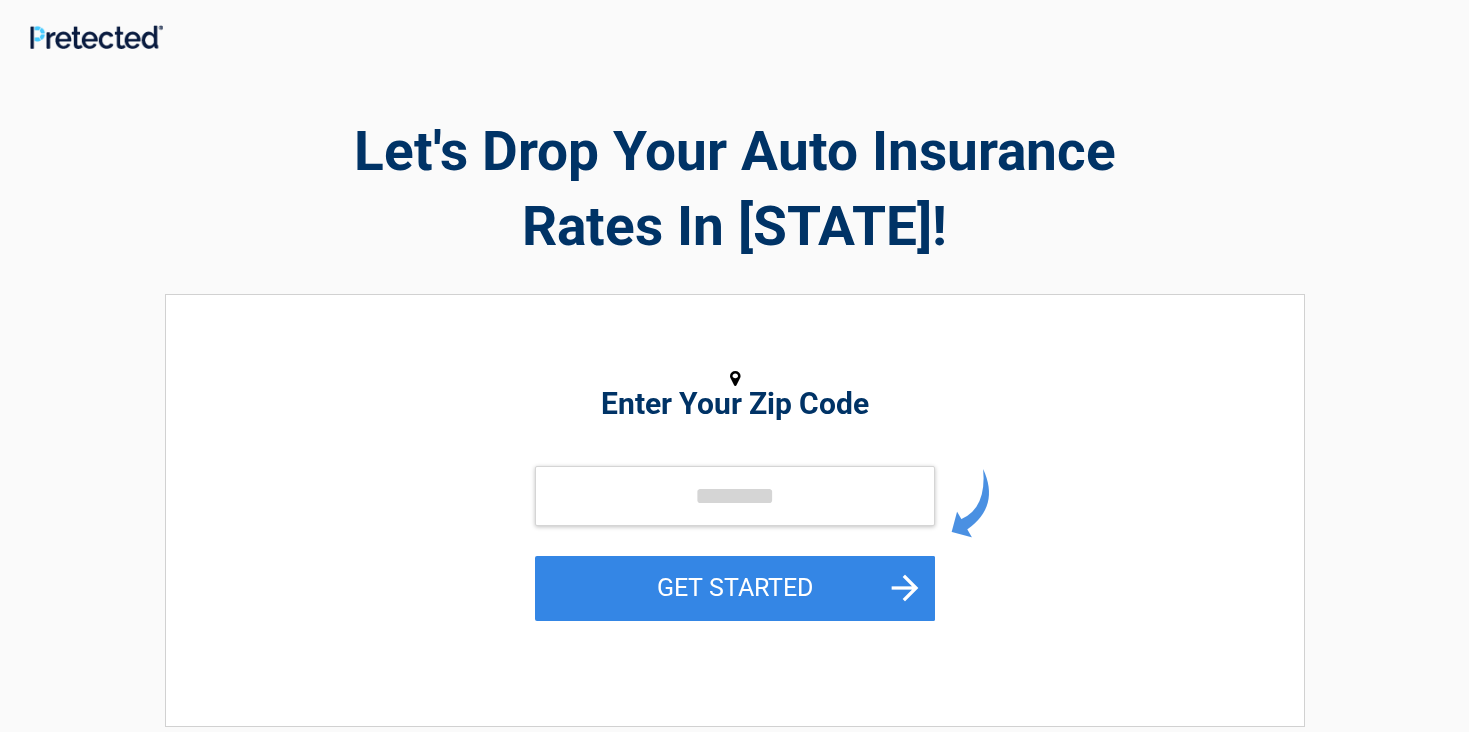 scroll, scrollTop: 0, scrollLeft: 0, axis: both 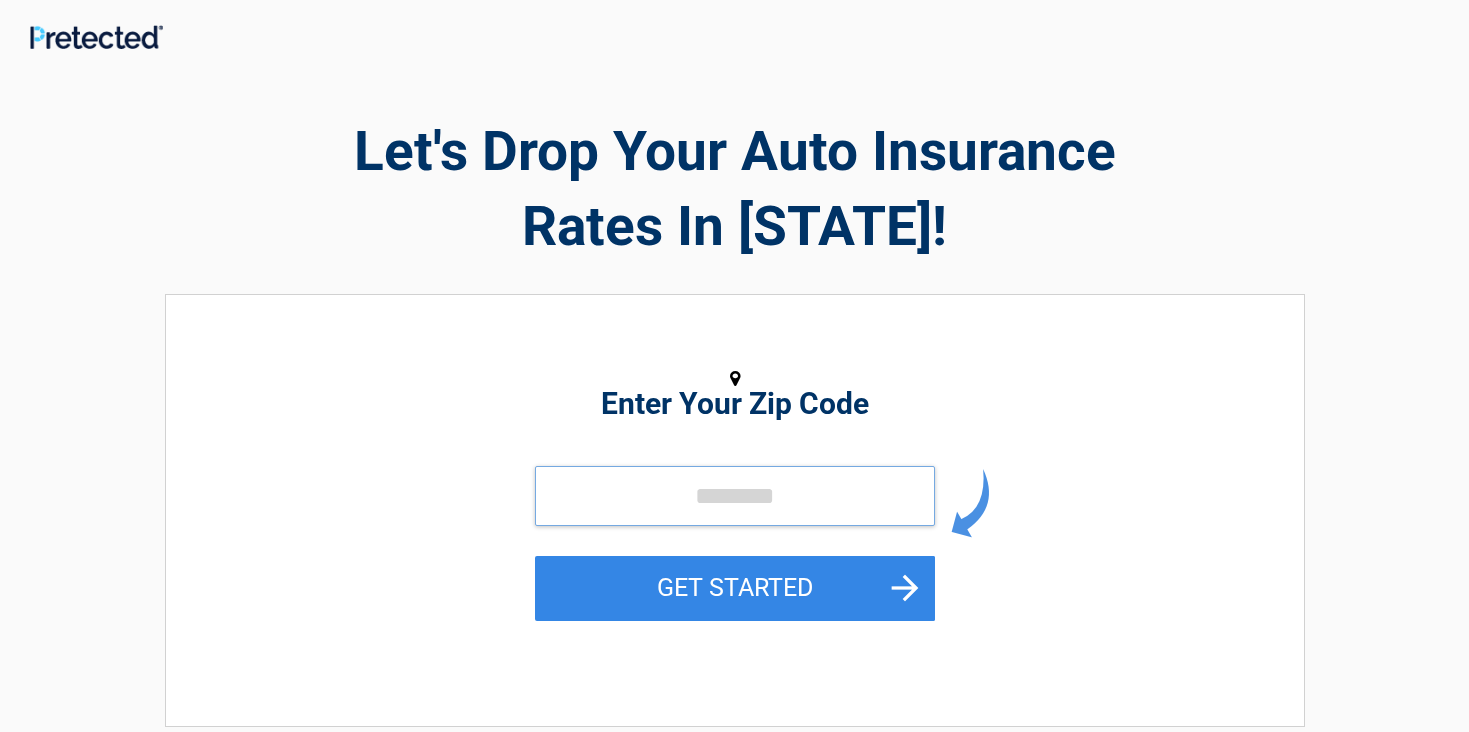click at bounding box center [735, 496] 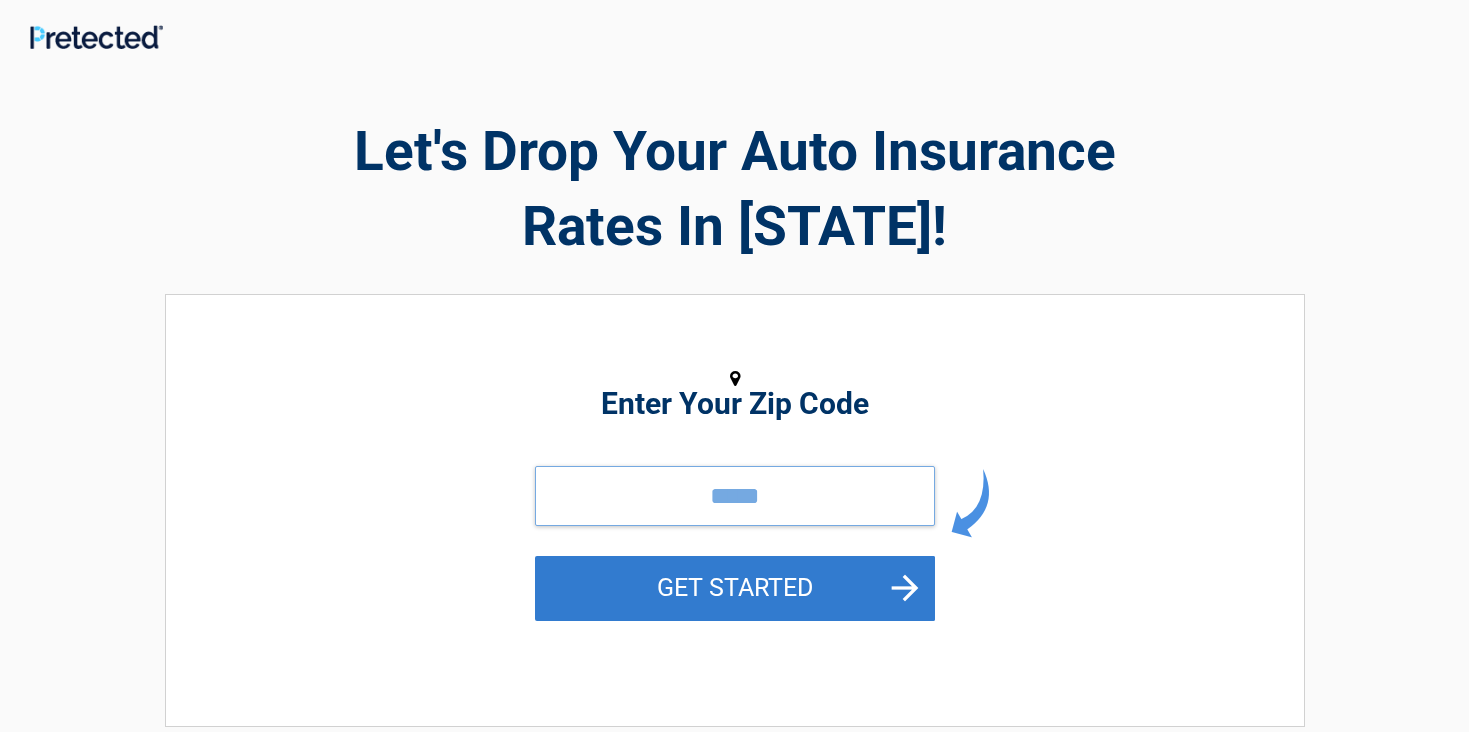 type on "*****" 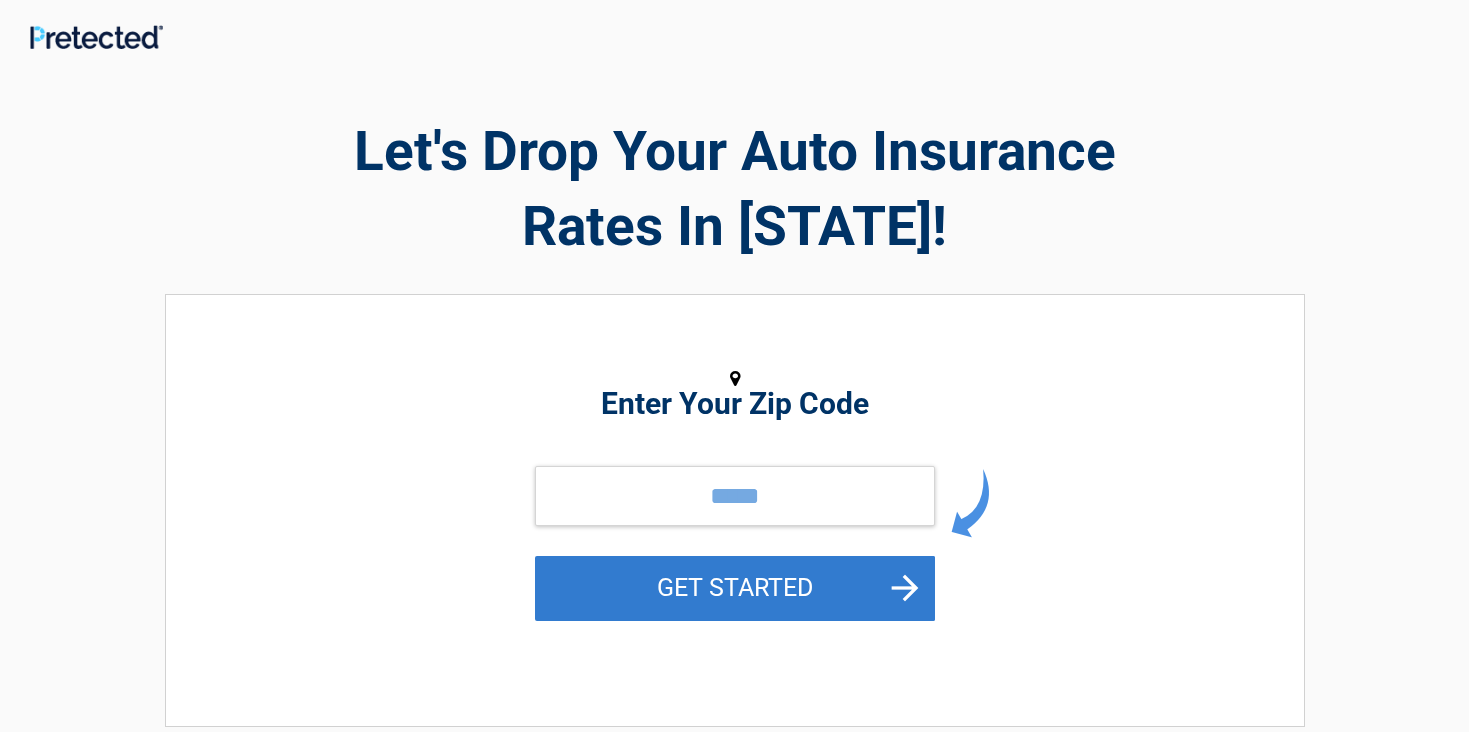 click on "GET STARTED" at bounding box center (735, 588) 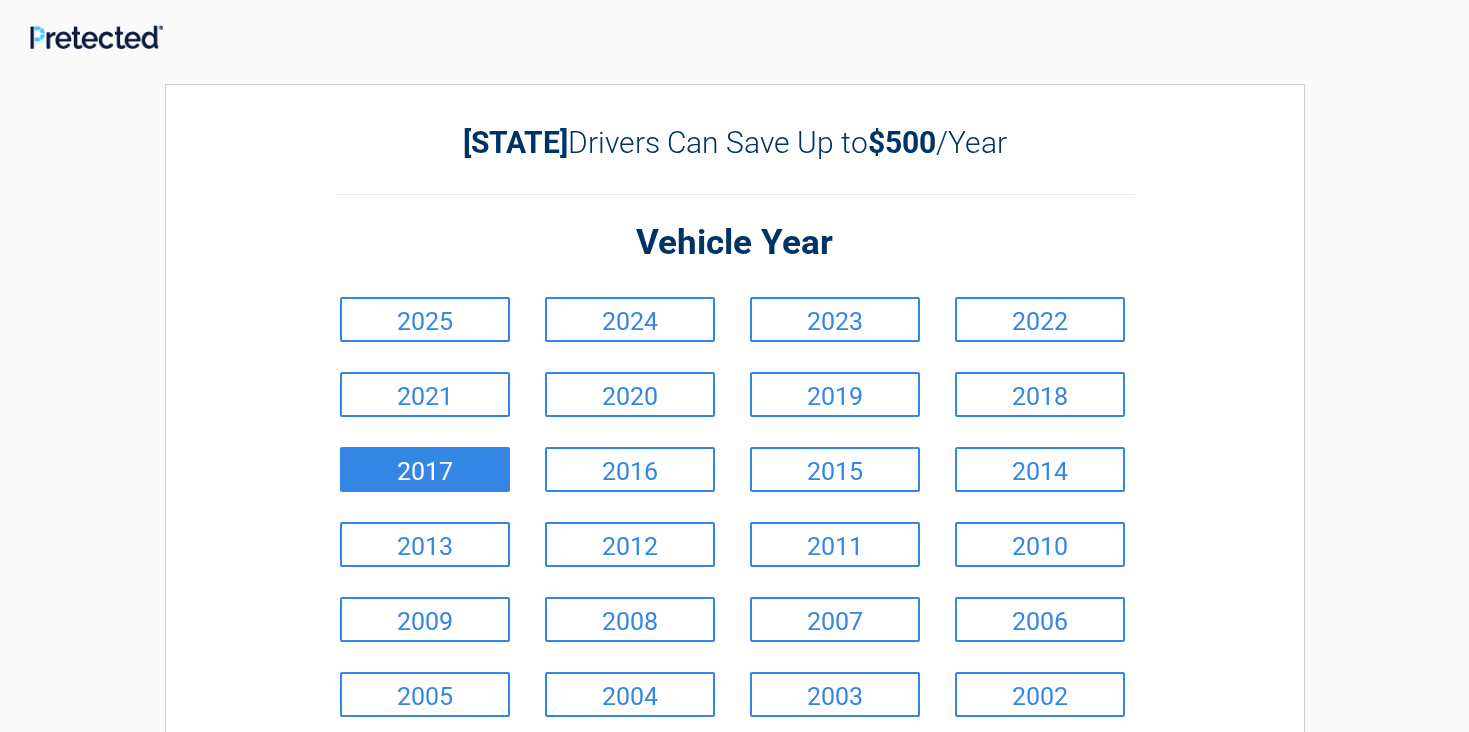 click on "2017" at bounding box center [425, 469] 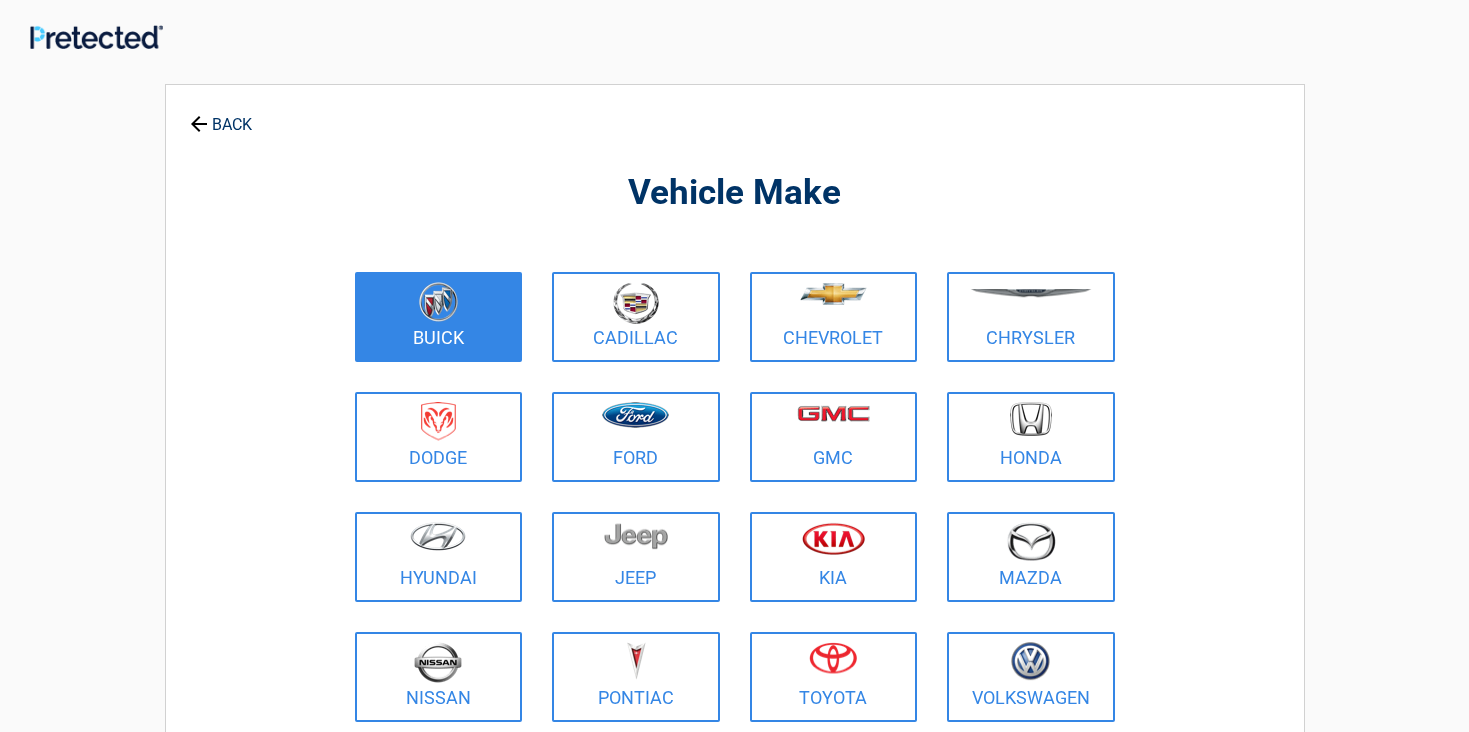 click at bounding box center [439, 304] 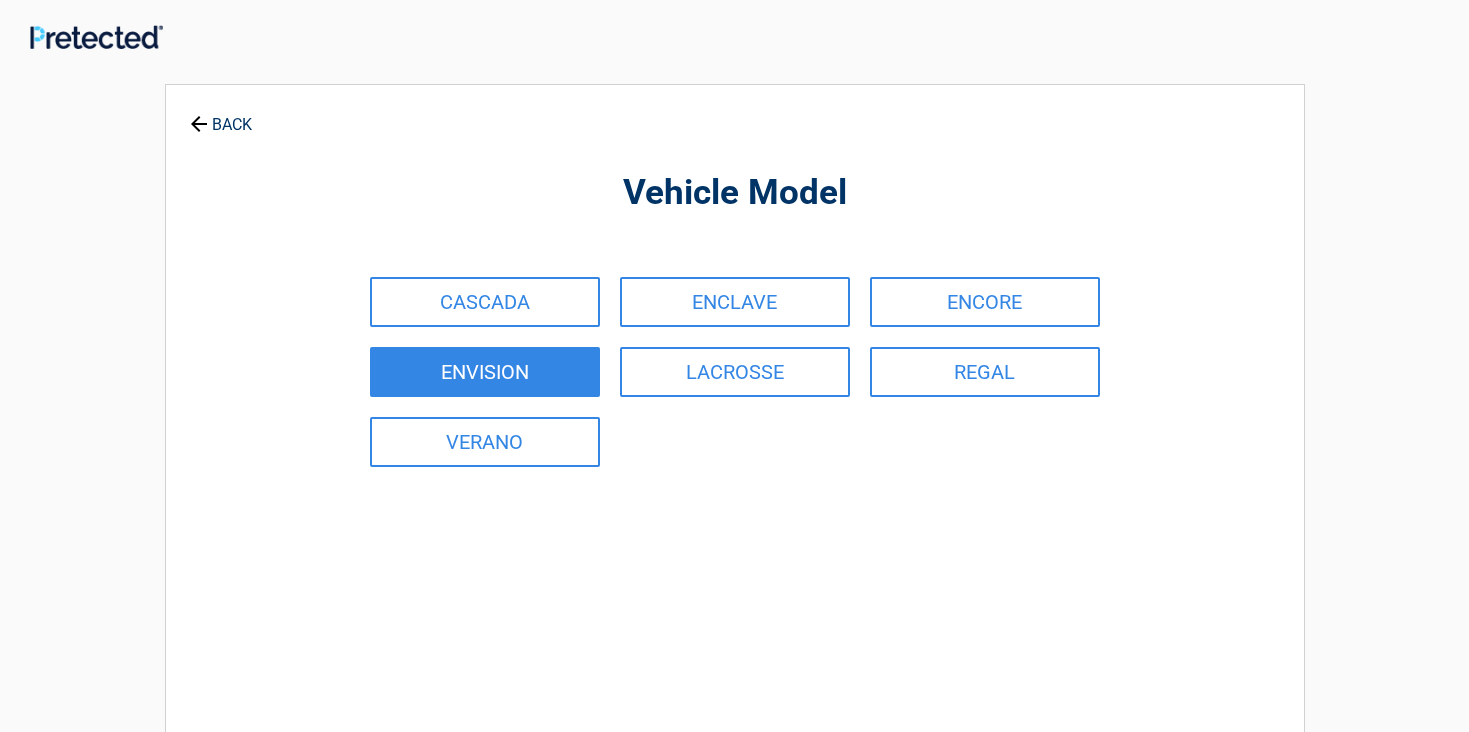 click on "ENVISION" at bounding box center (485, 372) 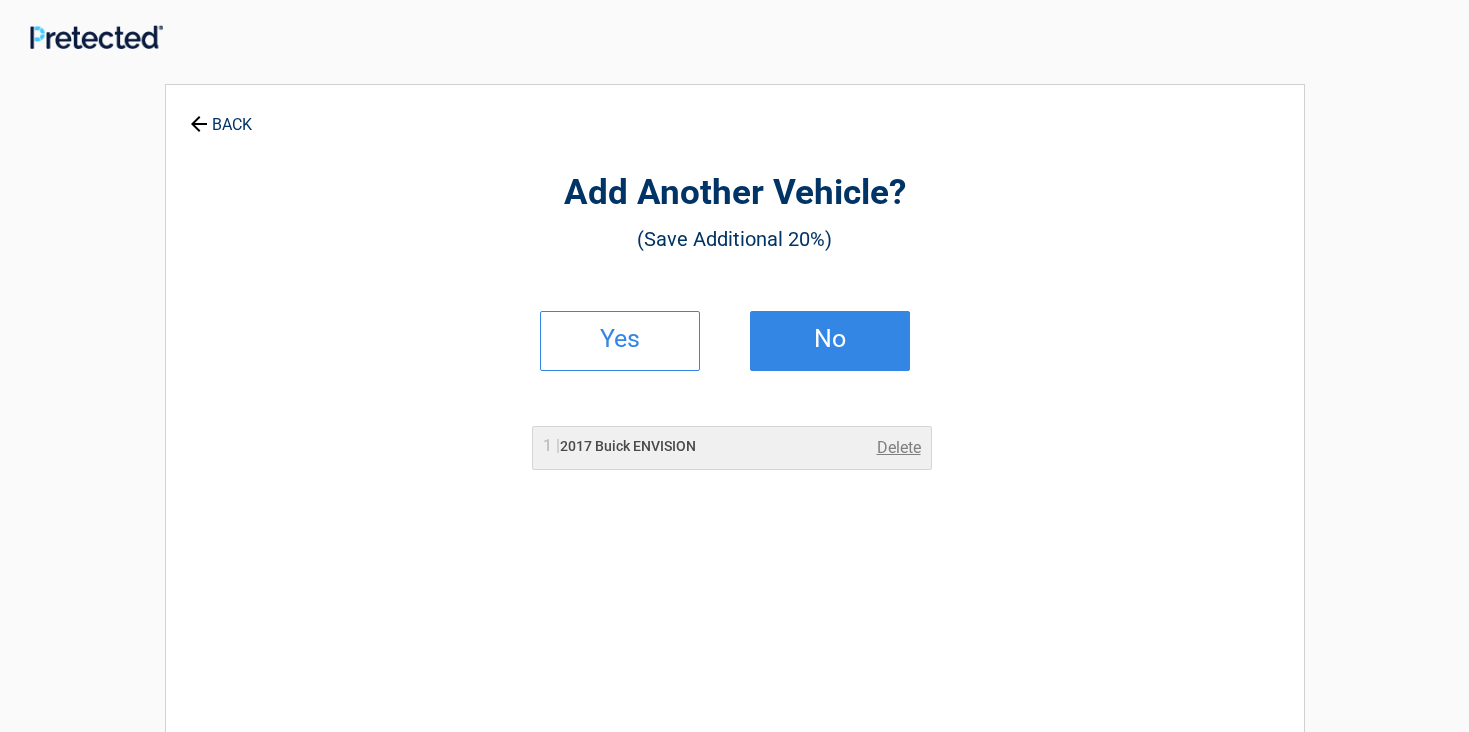 click on "No" at bounding box center (830, 341) 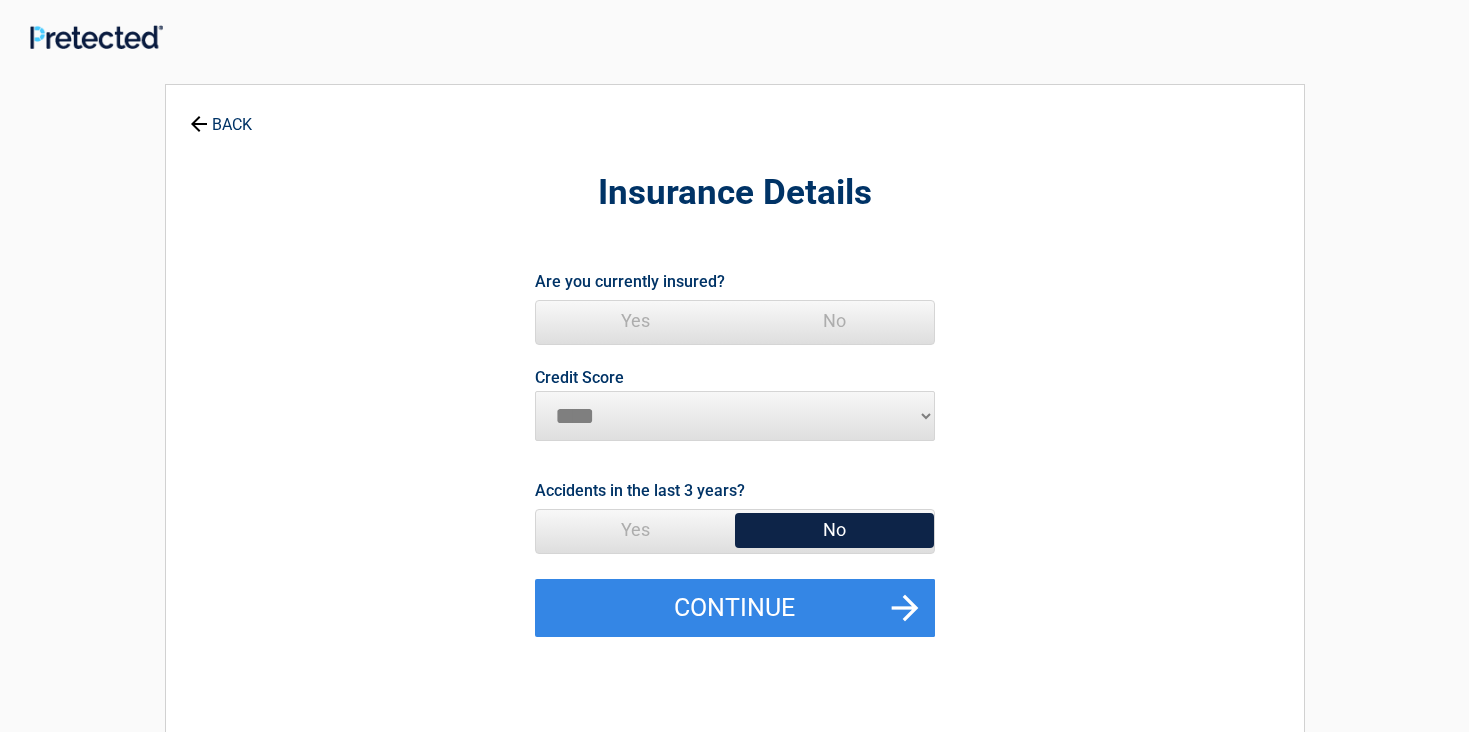 click on "No" at bounding box center (834, 321) 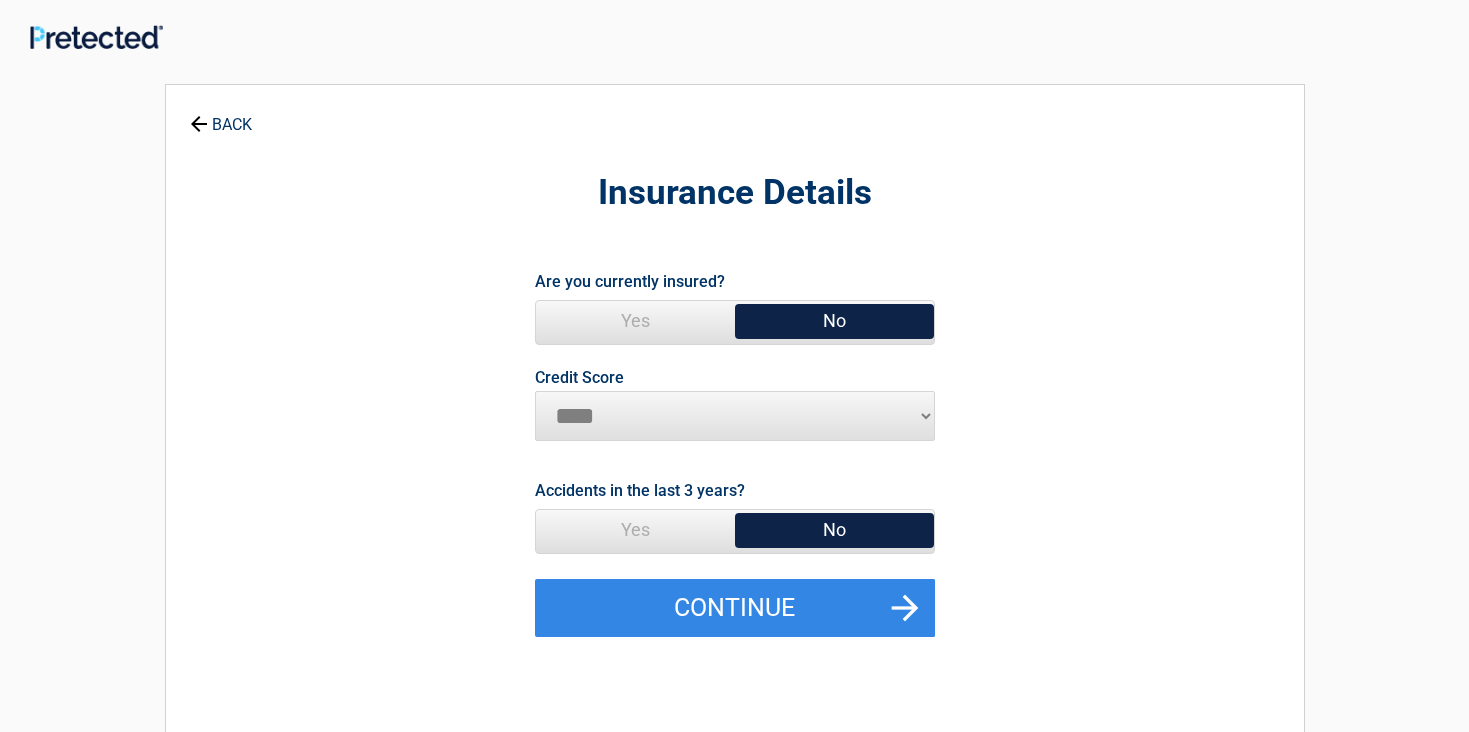click on "Yes" at bounding box center [635, 321] 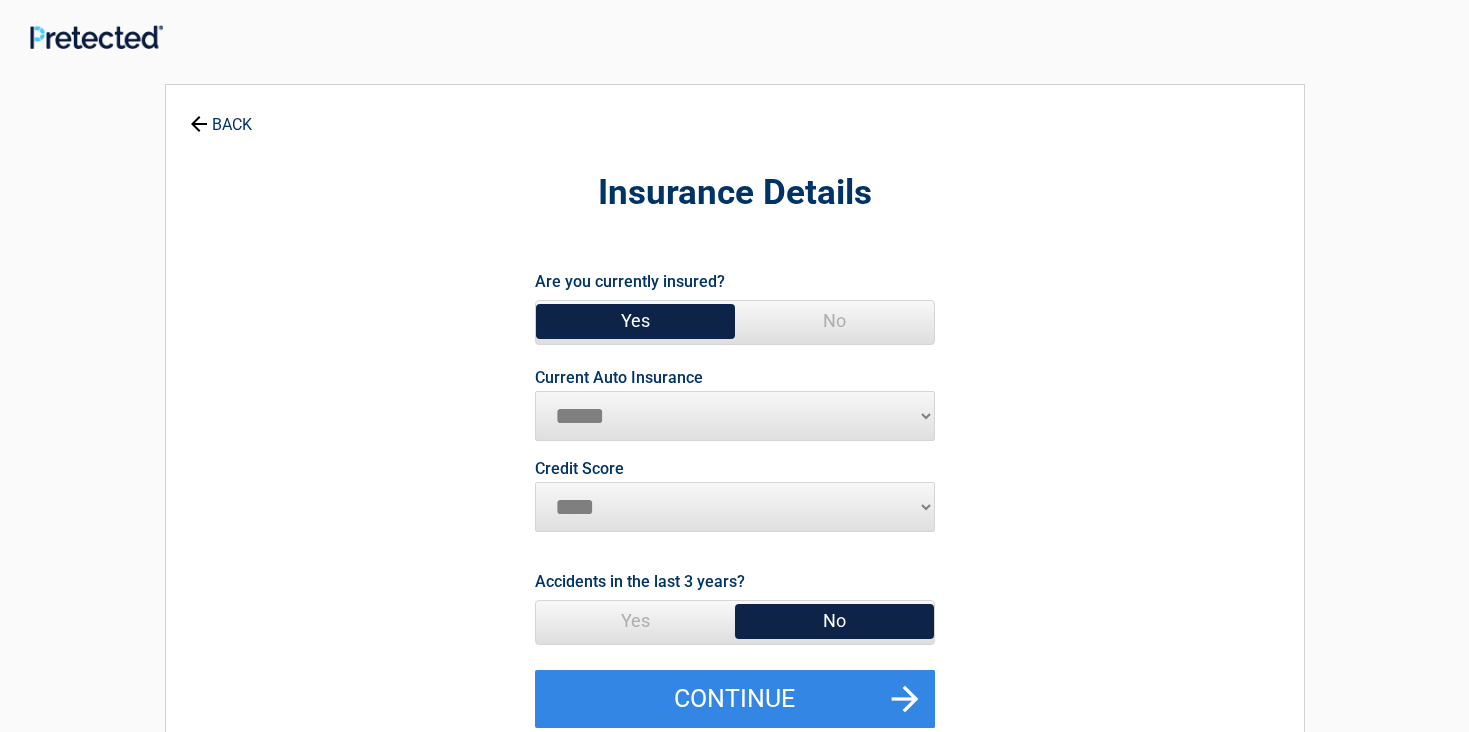 select on "*********" 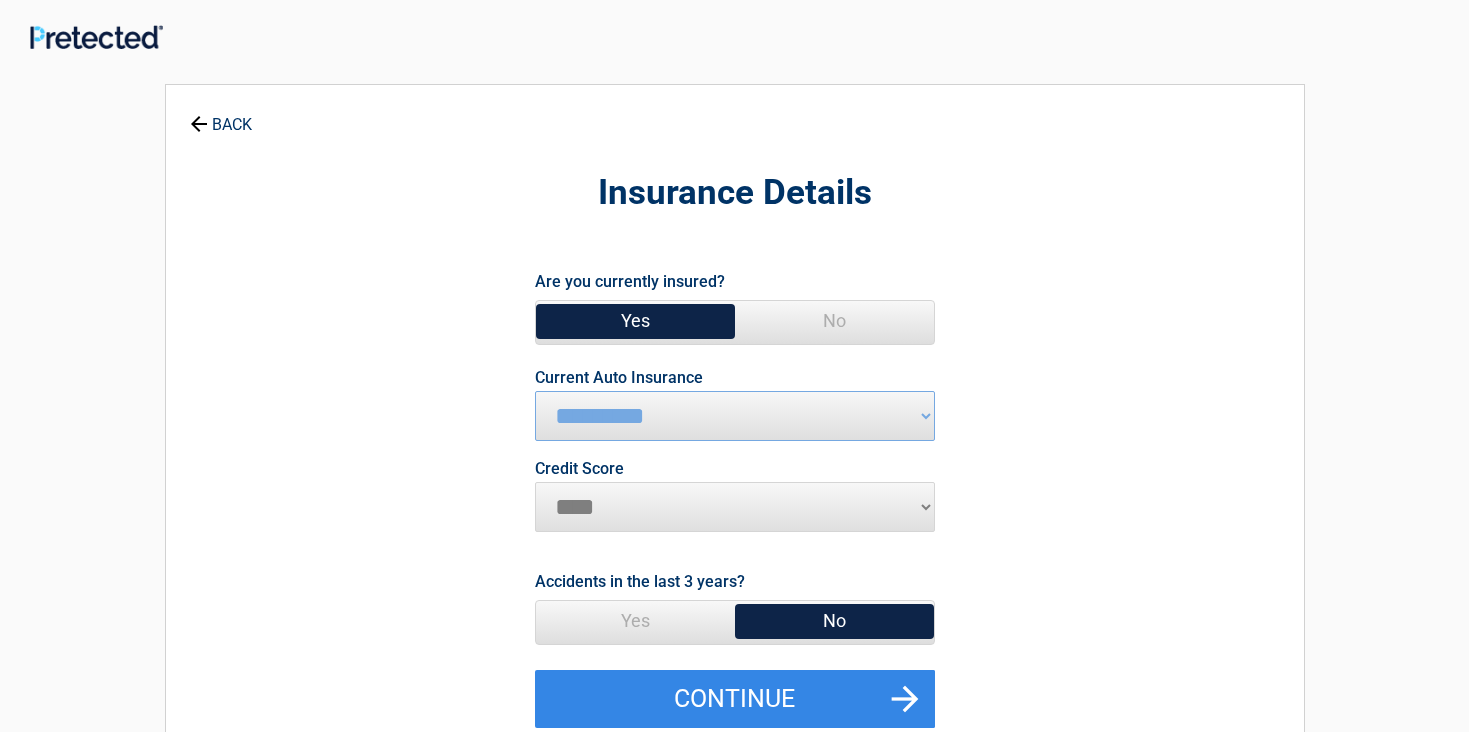 select on "*********" 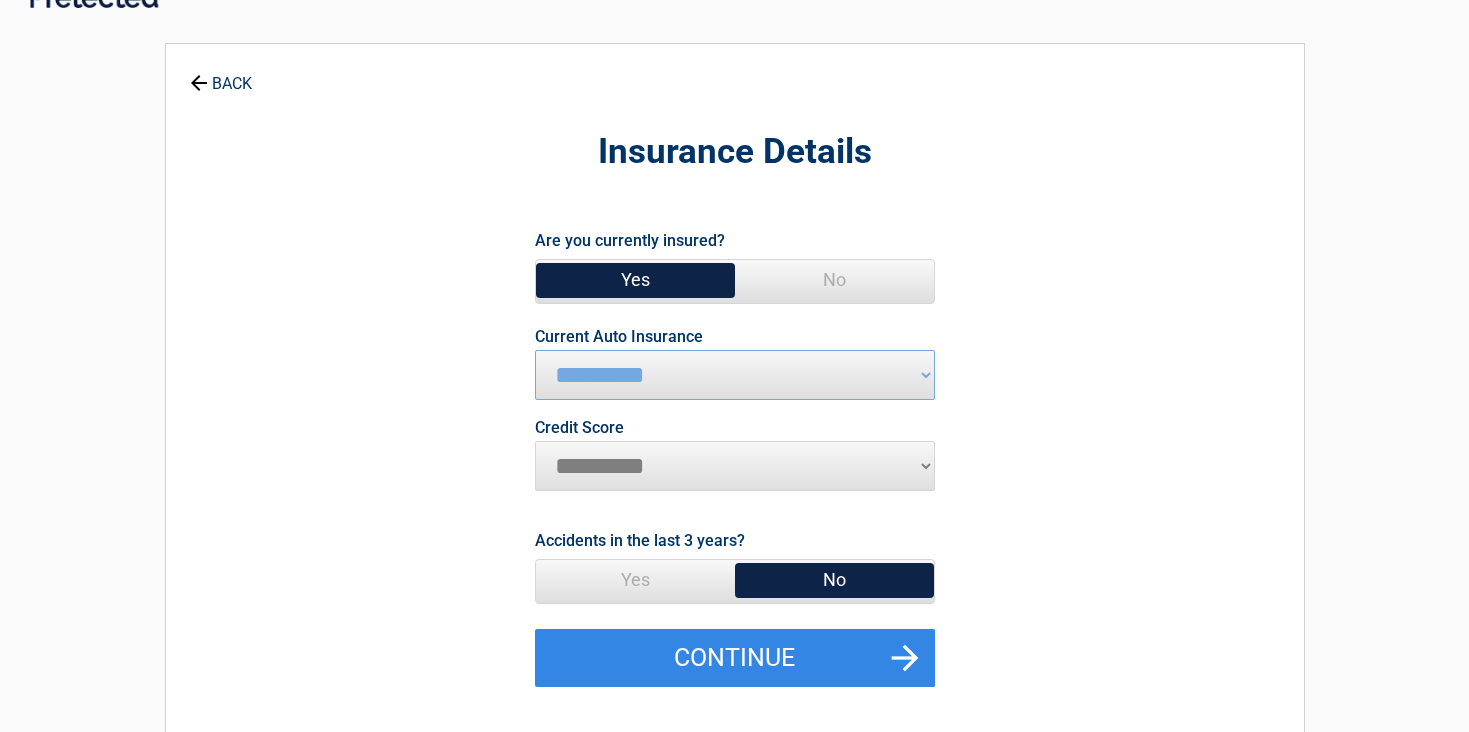scroll, scrollTop: 56, scrollLeft: 0, axis: vertical 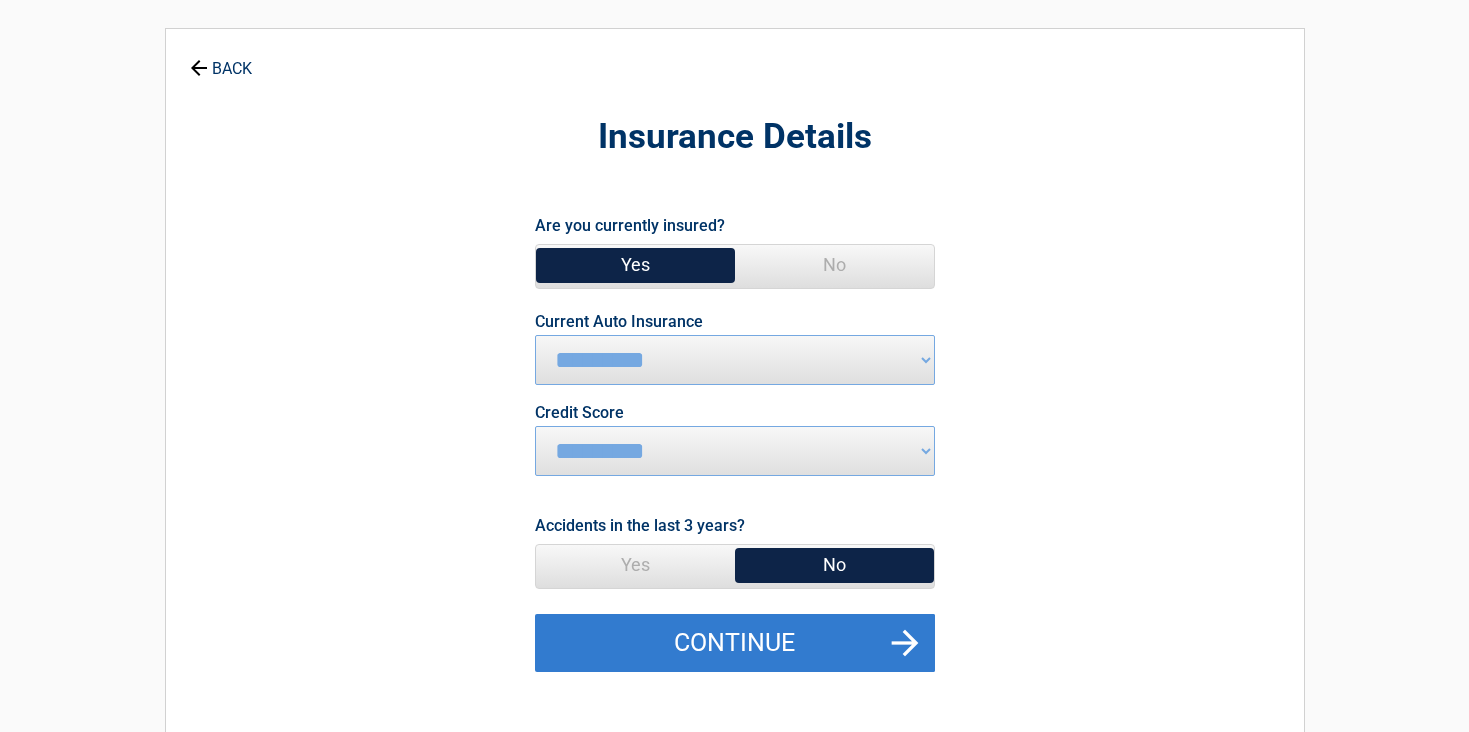 click on "Continue" at bounding box center [735, 643] 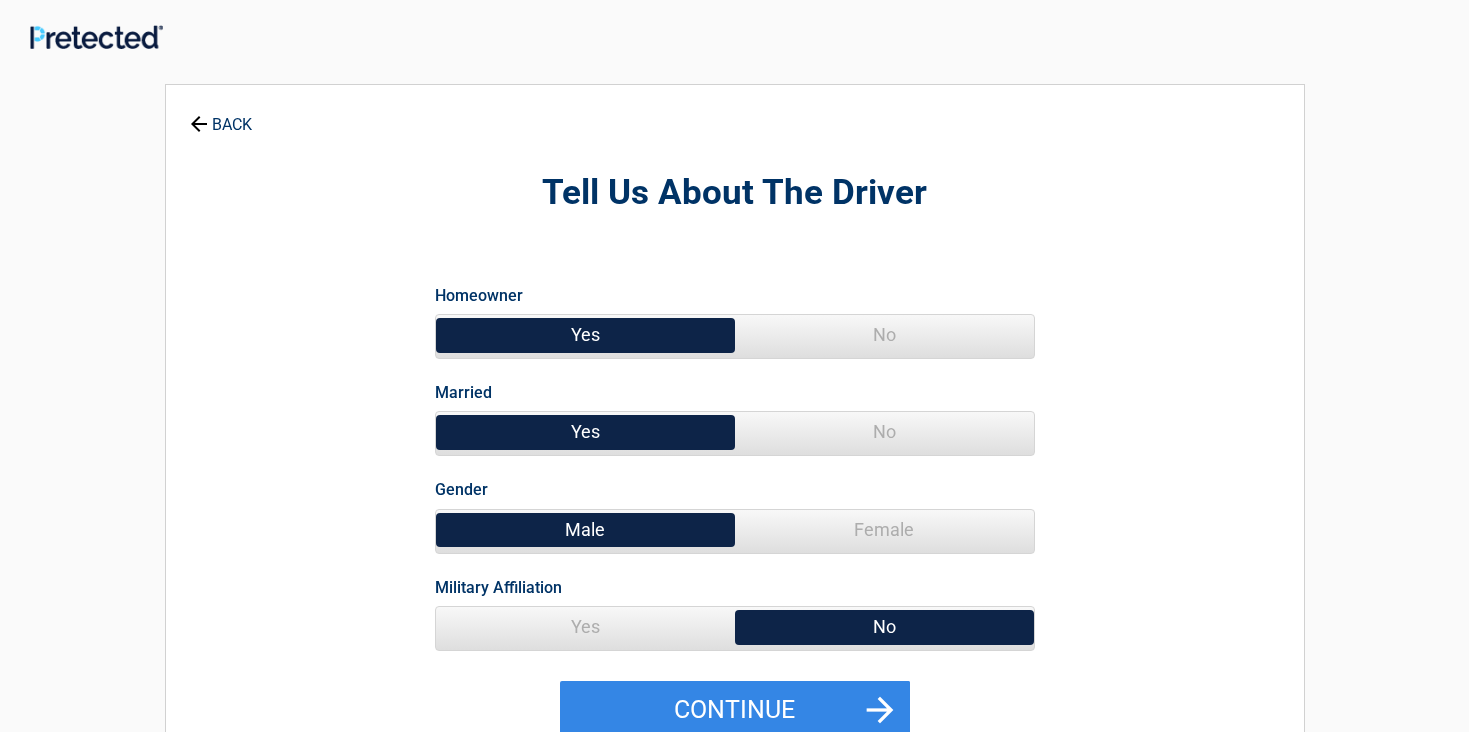 scroll, scrollTop: 0, scrollLeft: 0, axis: both 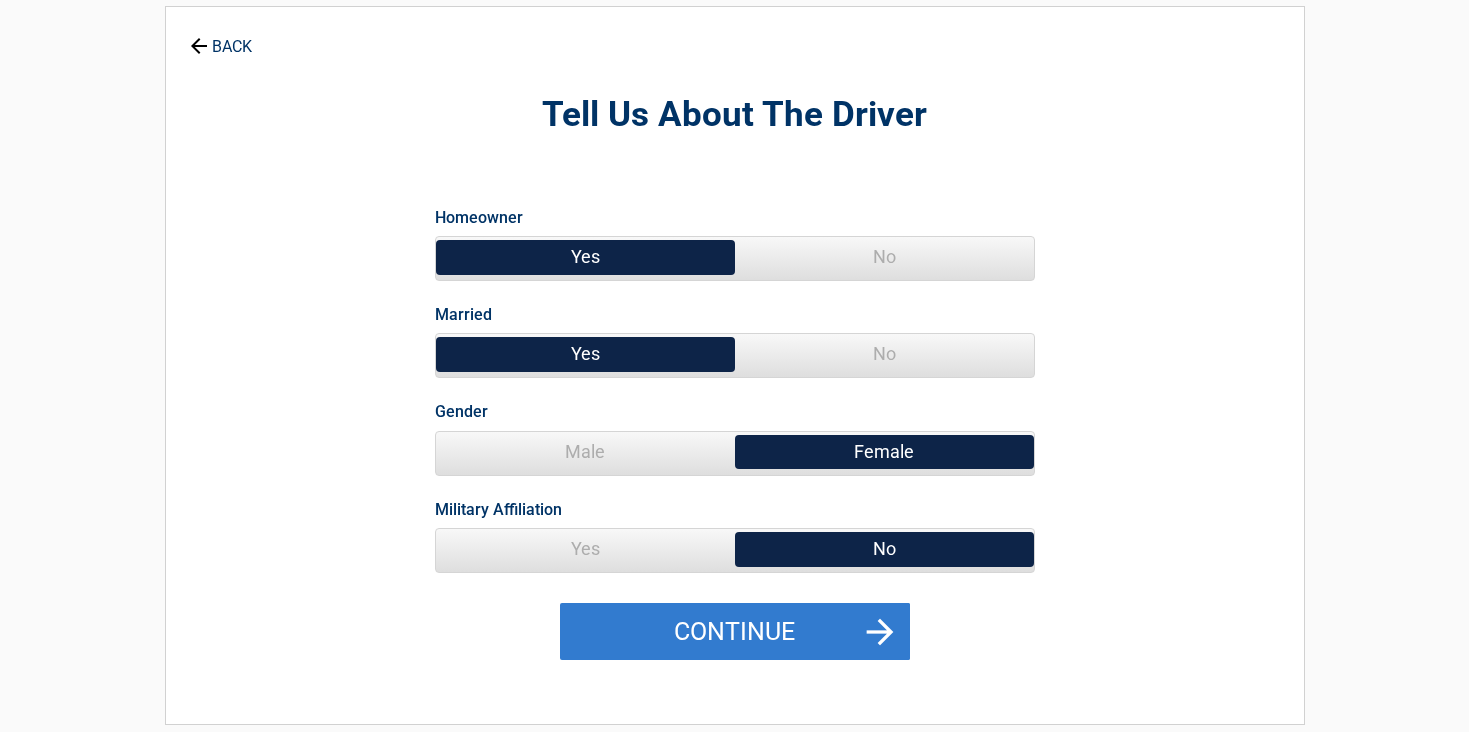 click on "Continue" at bounding box center (735, 632) 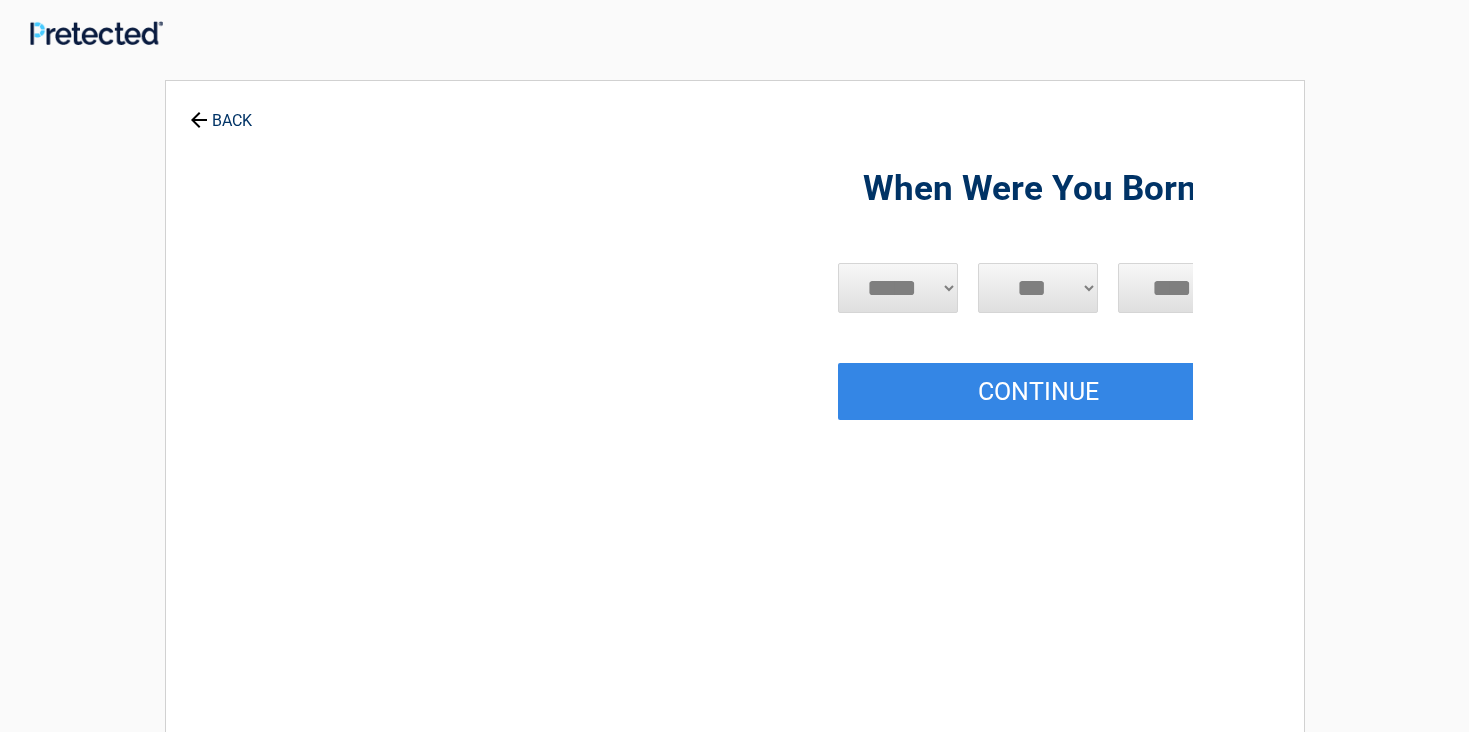 scroll, scrollTop: 0, scrollLeft: 0, axis: both 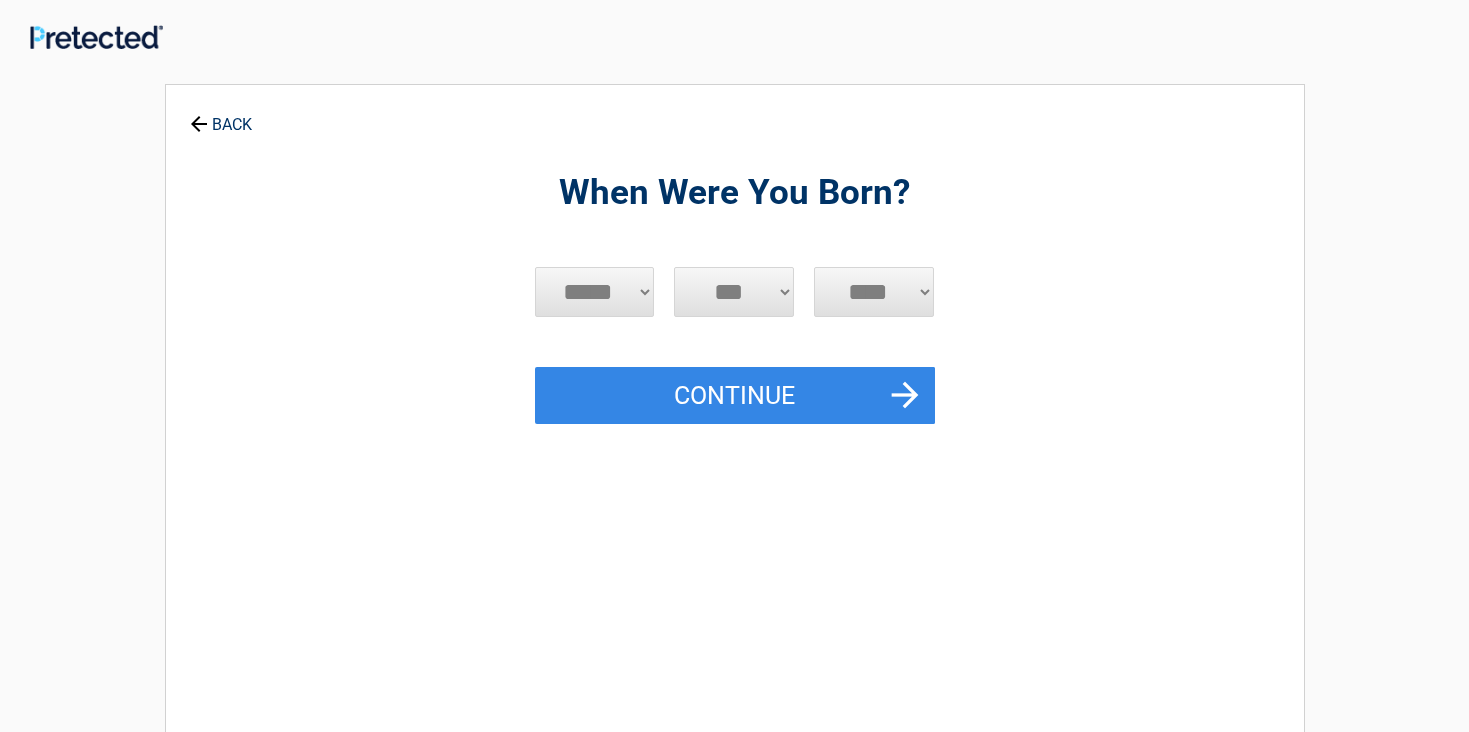 select on "*" 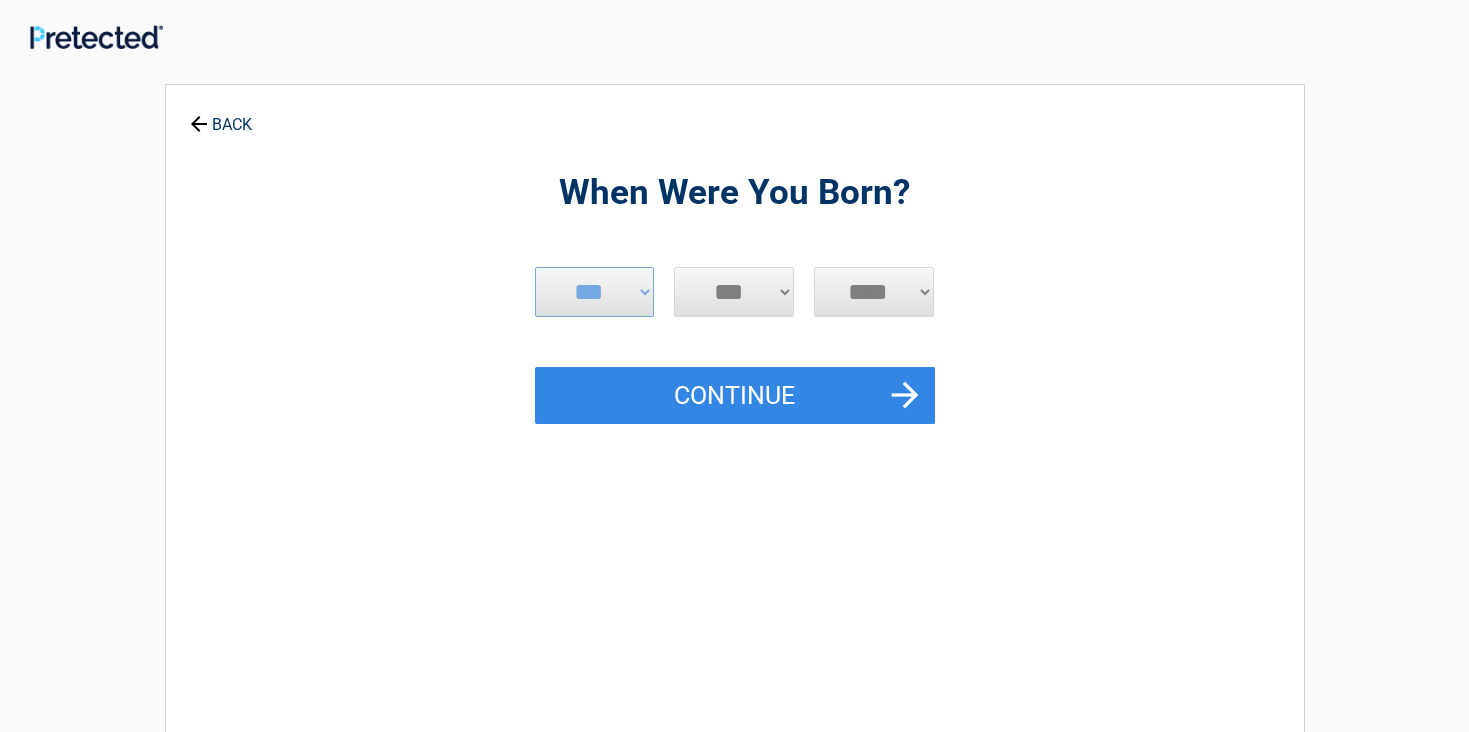 select on "*" 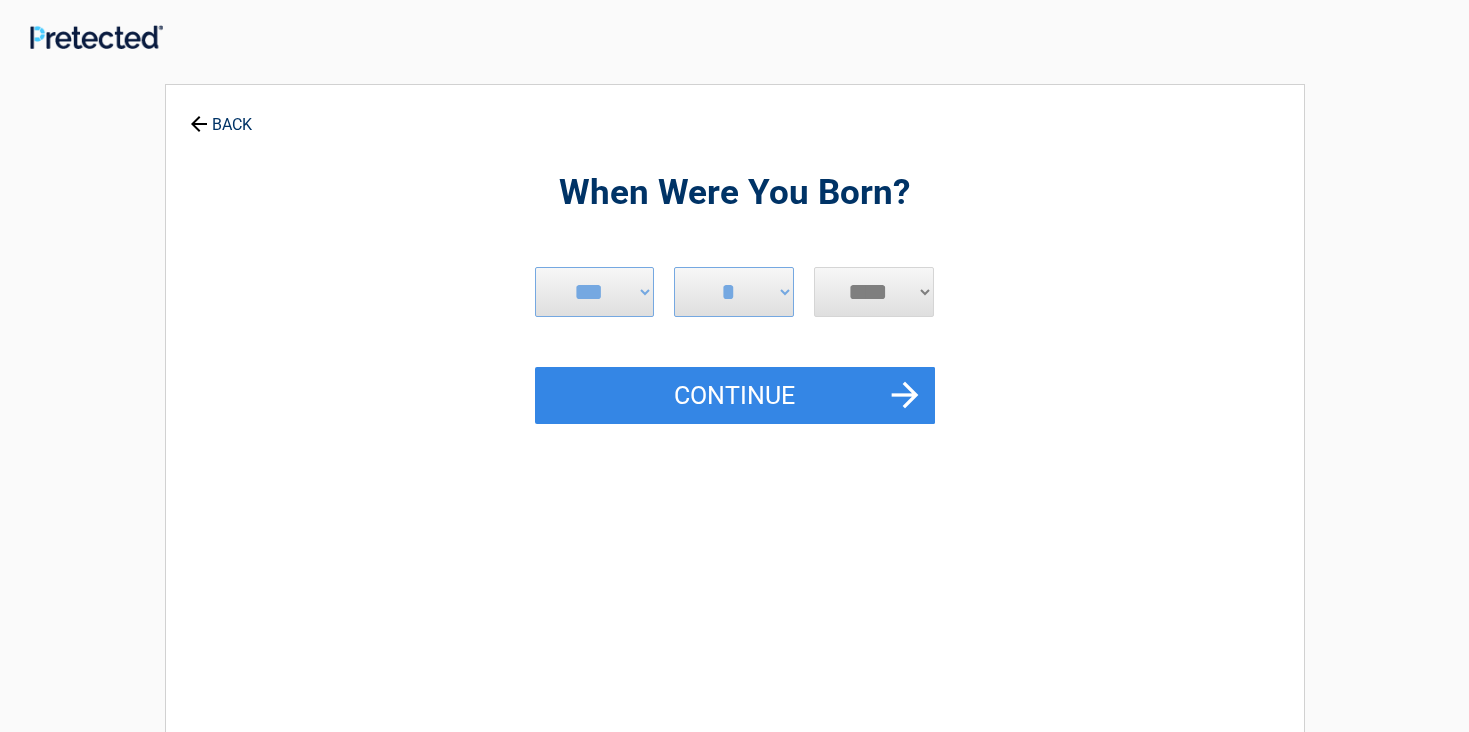 select on "****" 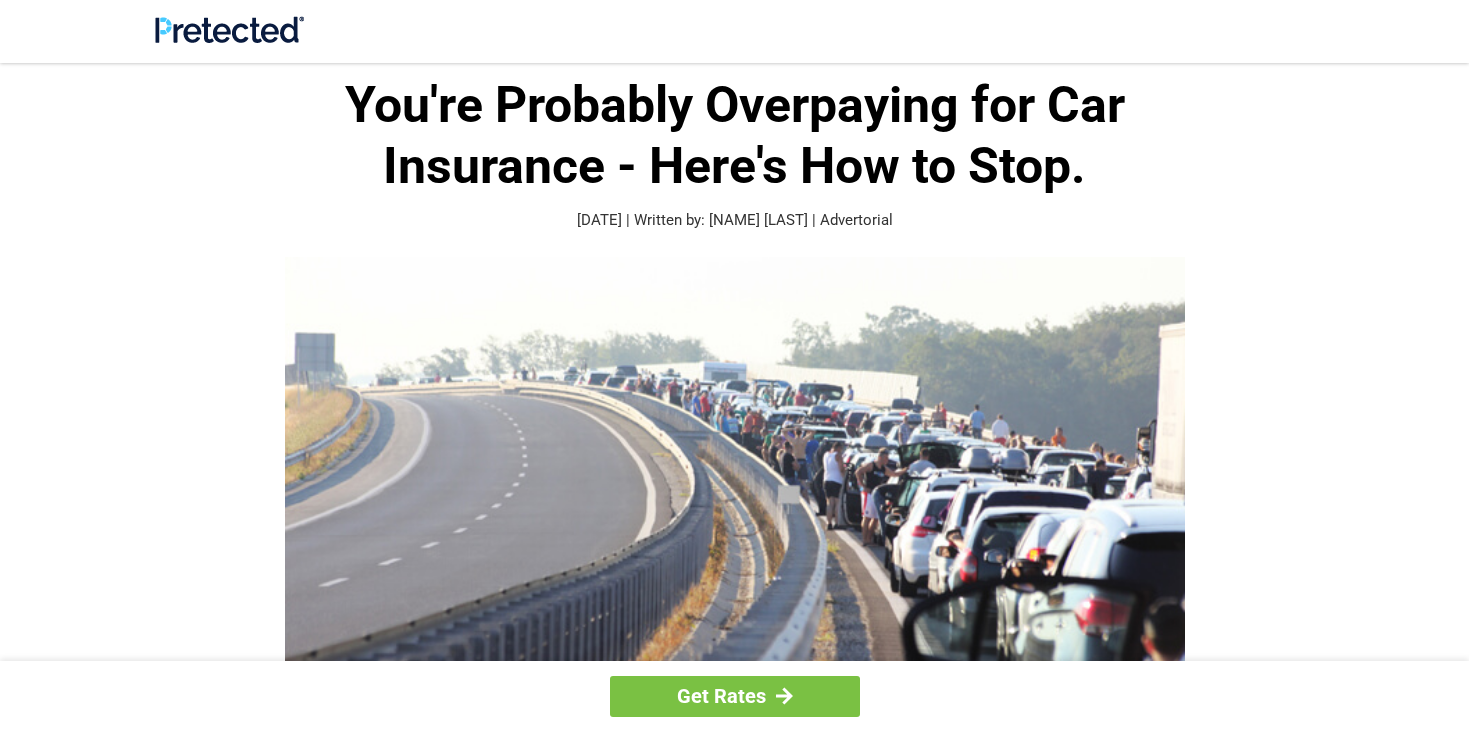 scroll, scrollTop: 0, scrollLeft: 0, axis: both 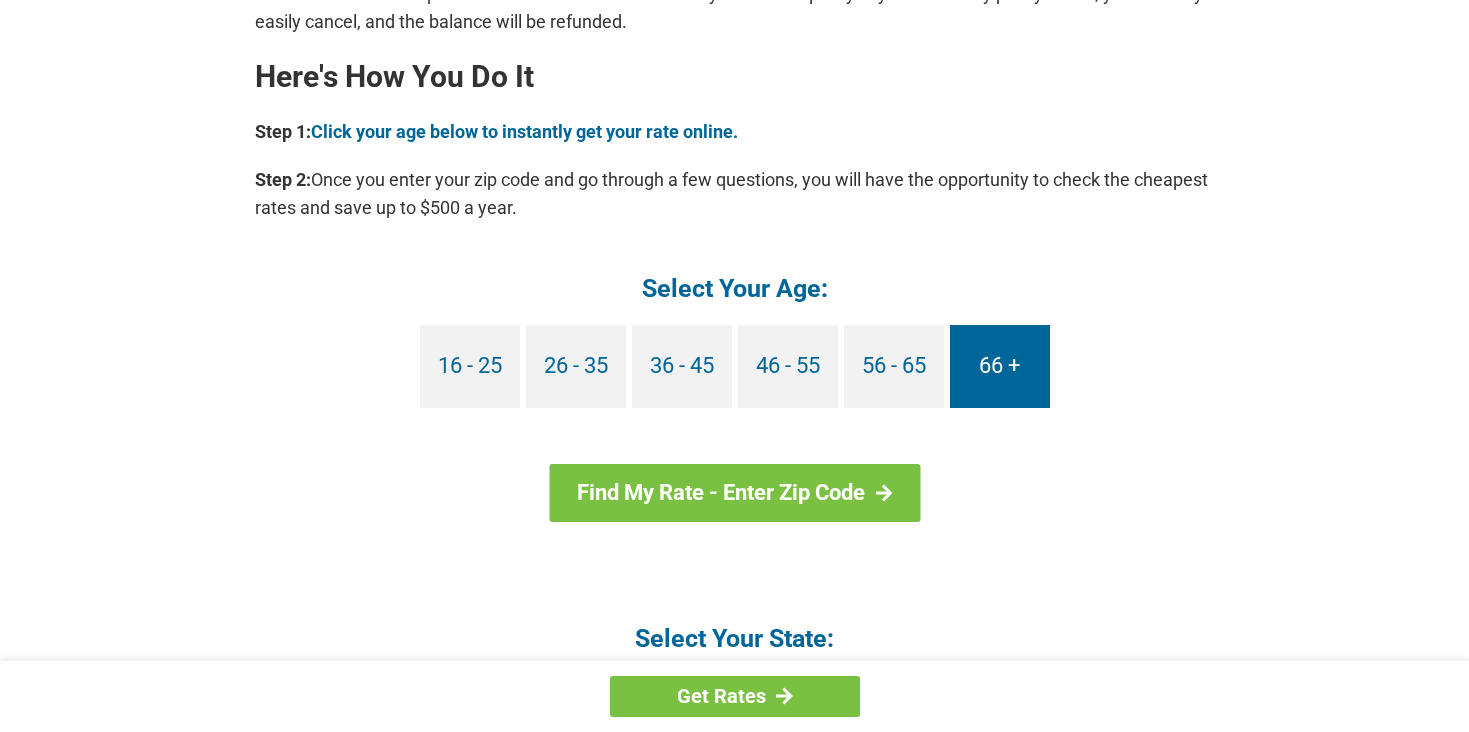 click on "66 +" at bounding box center [1000, 366] 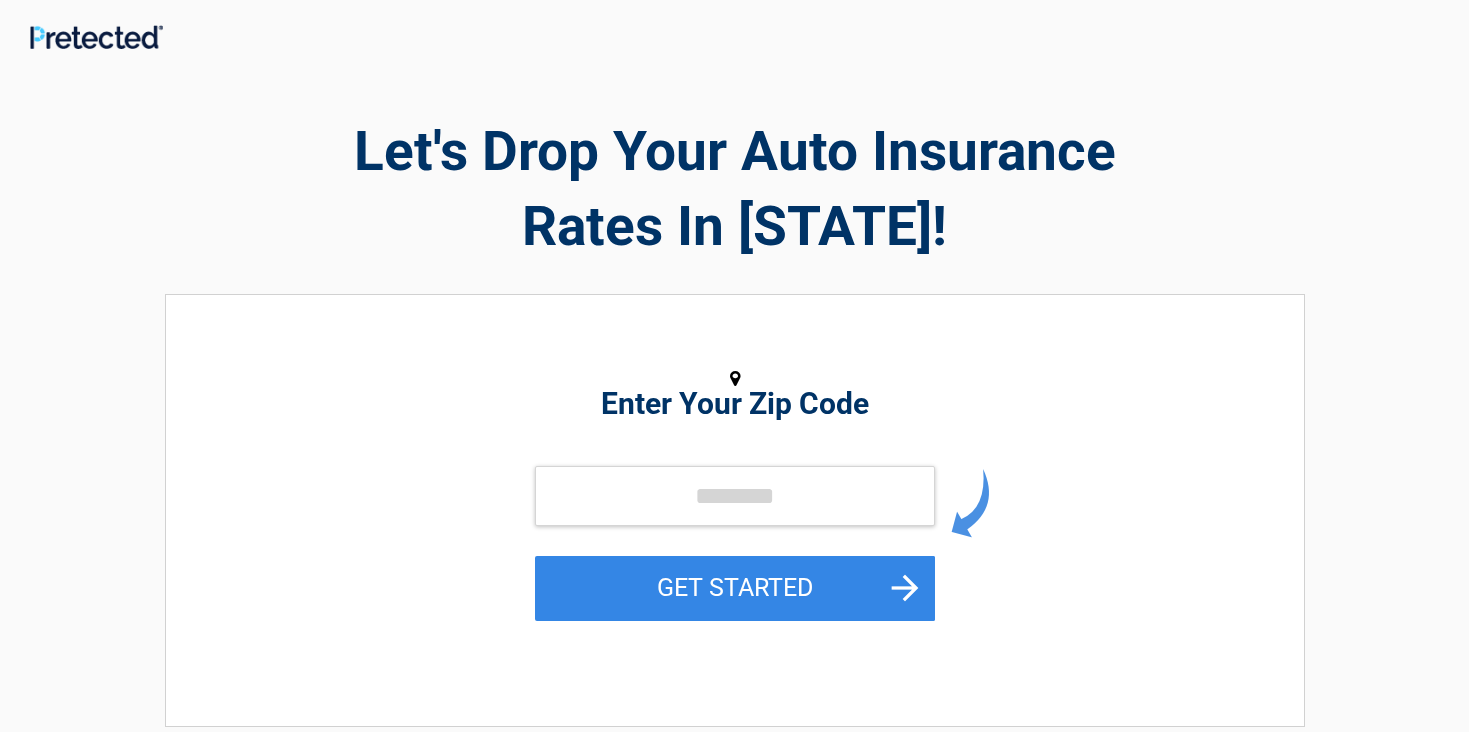 scroll, scrollTop: 0, scrollLeft: 0, axis: both 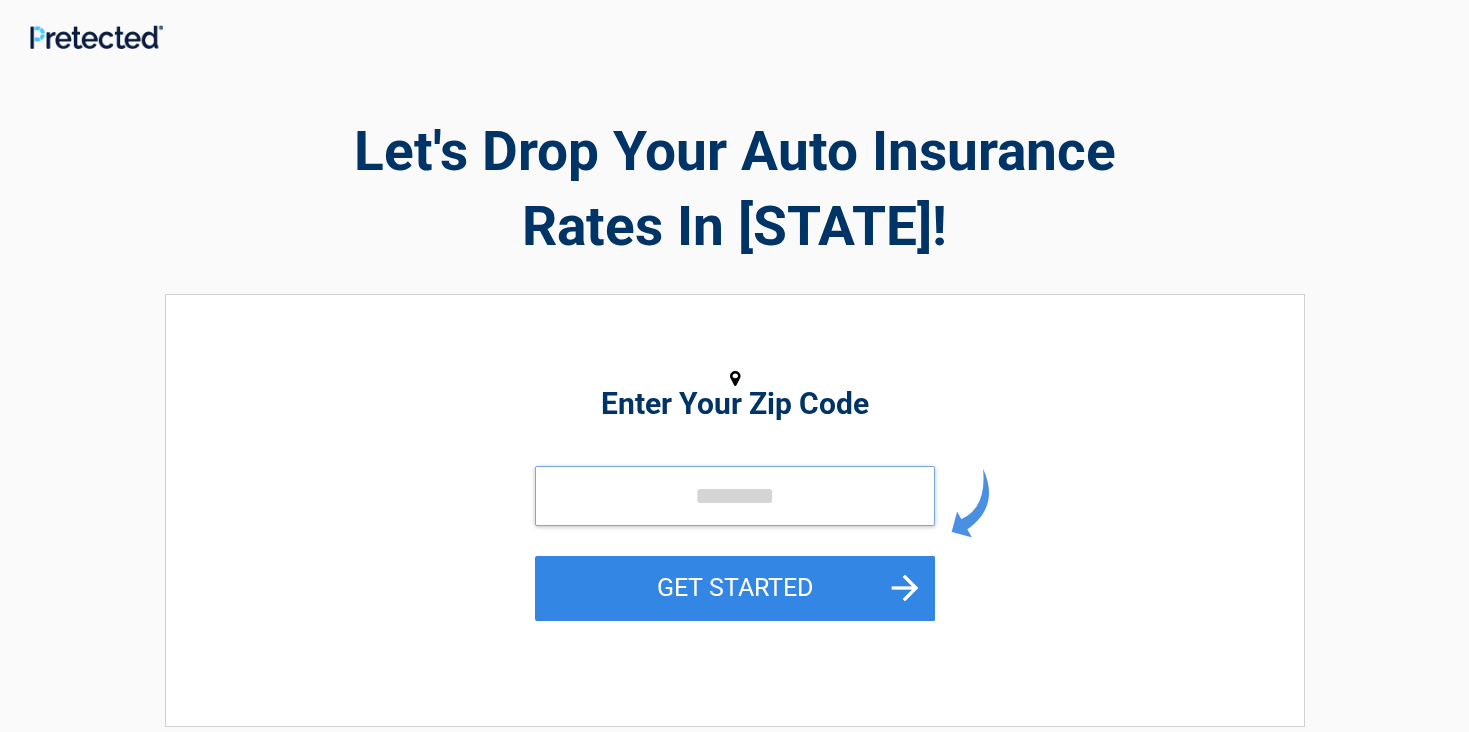 click at bounding box center (735, 496) 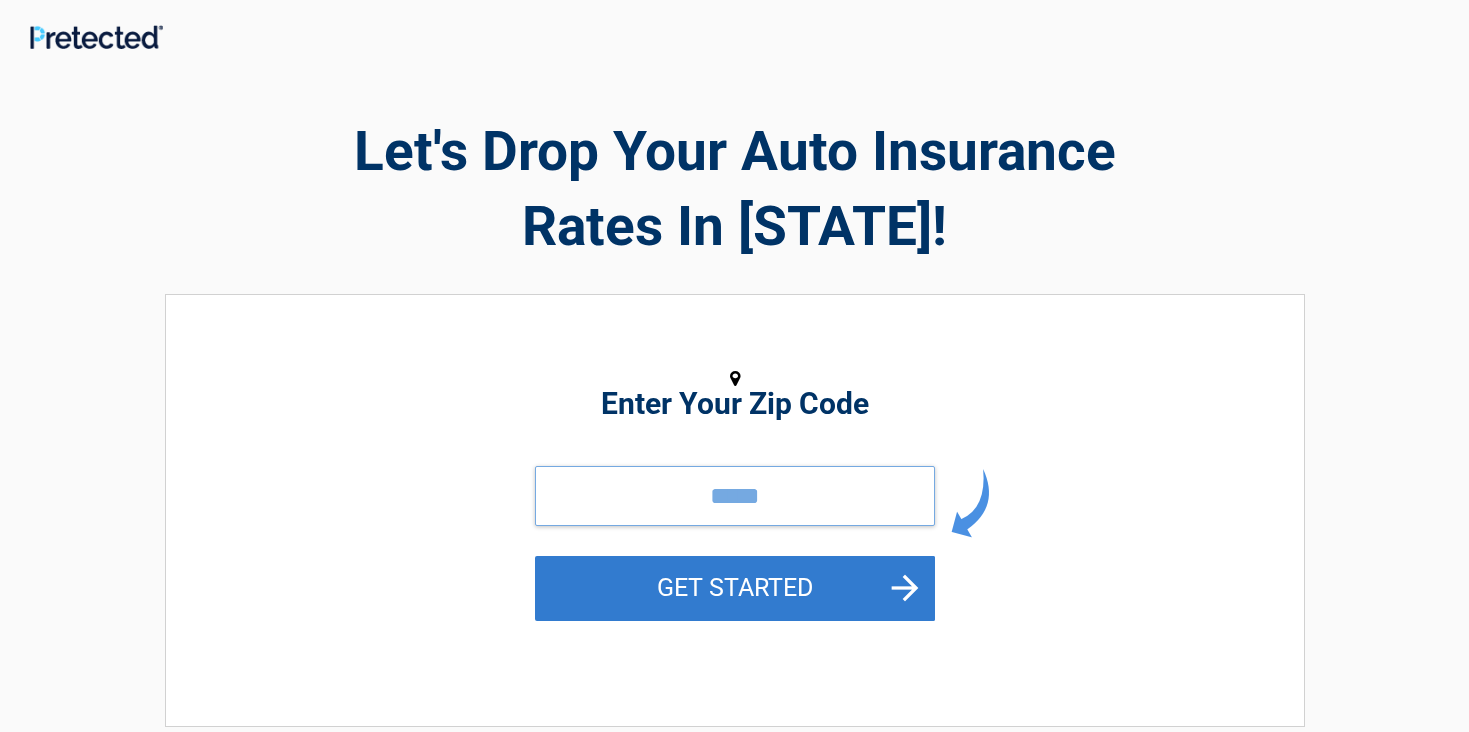 scroll, scrollTop: 0, scrollLeft: 0, axis: both 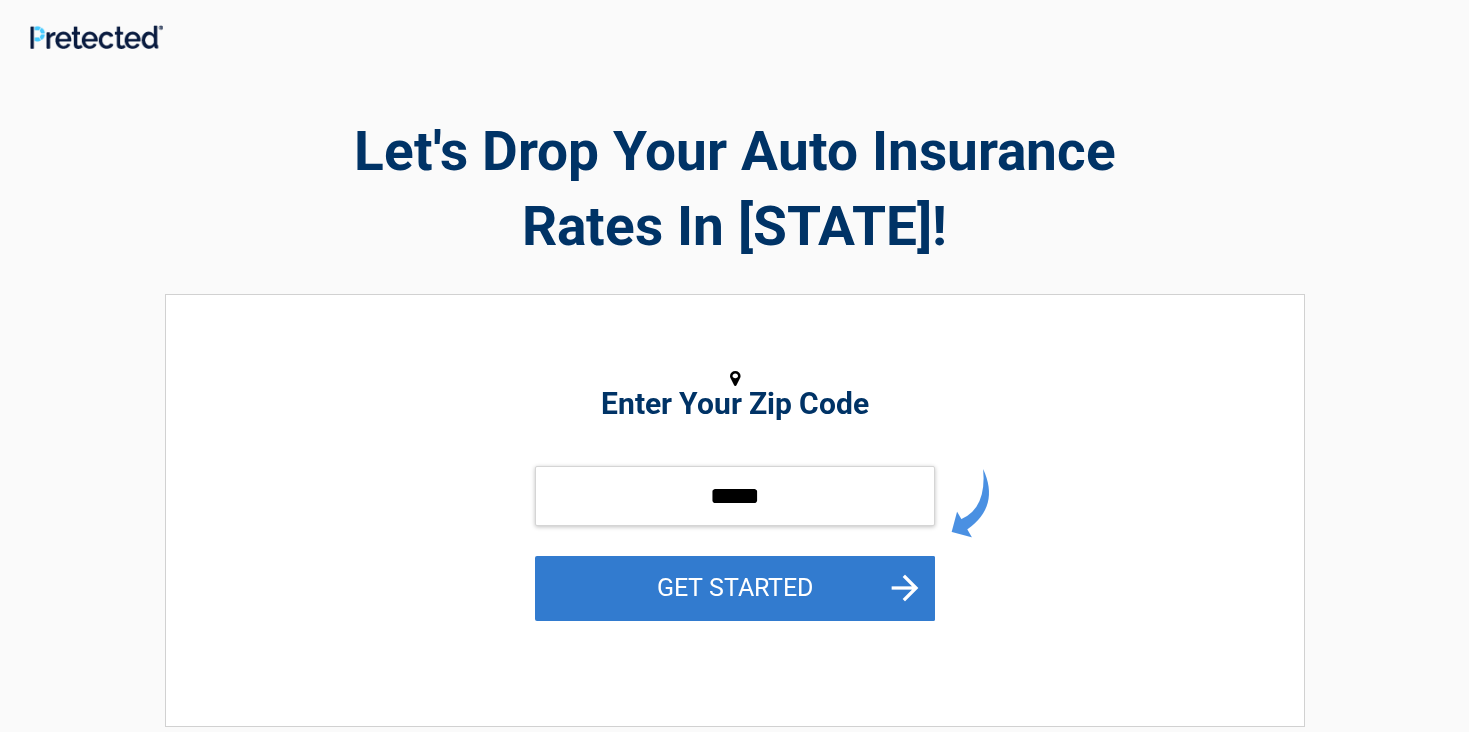 click on "GET STARTED" at bounding box center [735, 588] 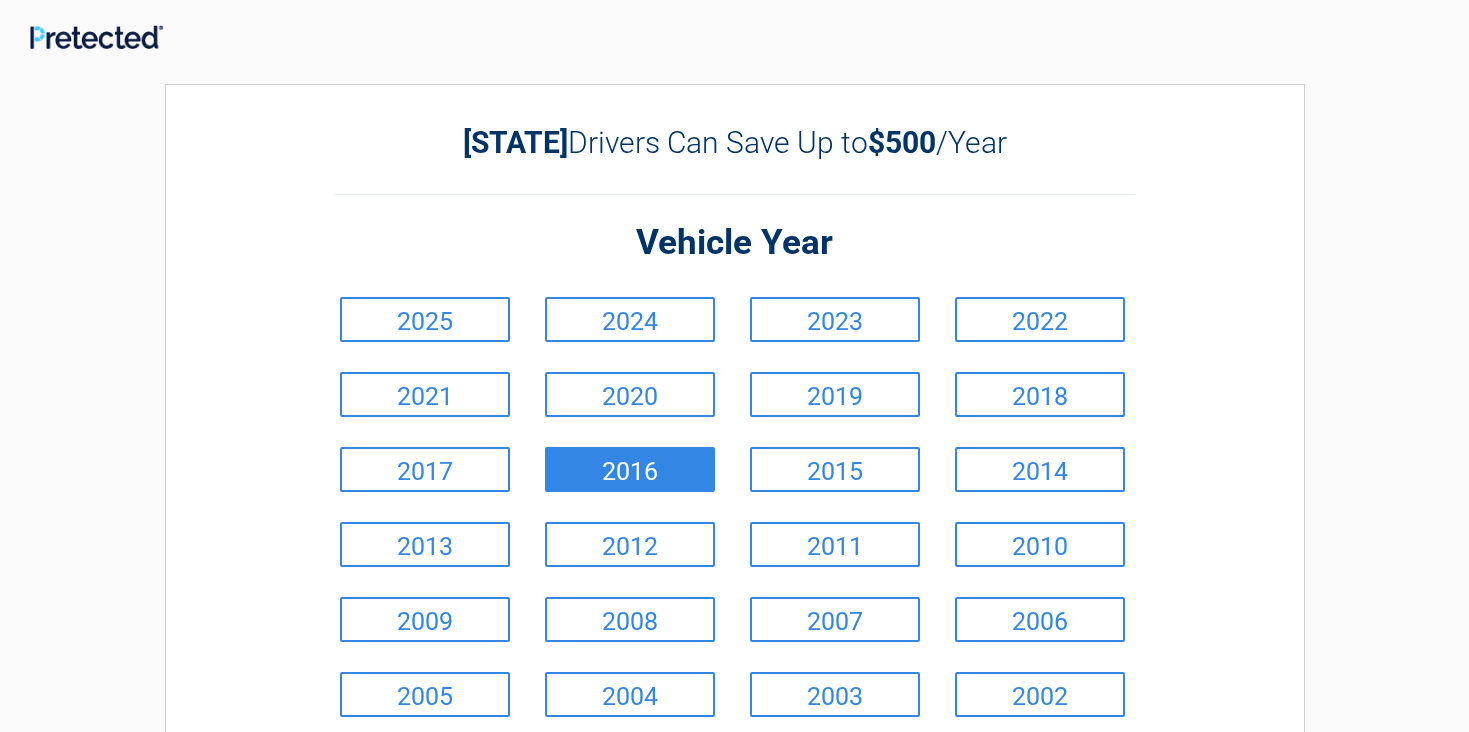scroll, scrollTop: 1, scrollLeft: 0, axis: vertical 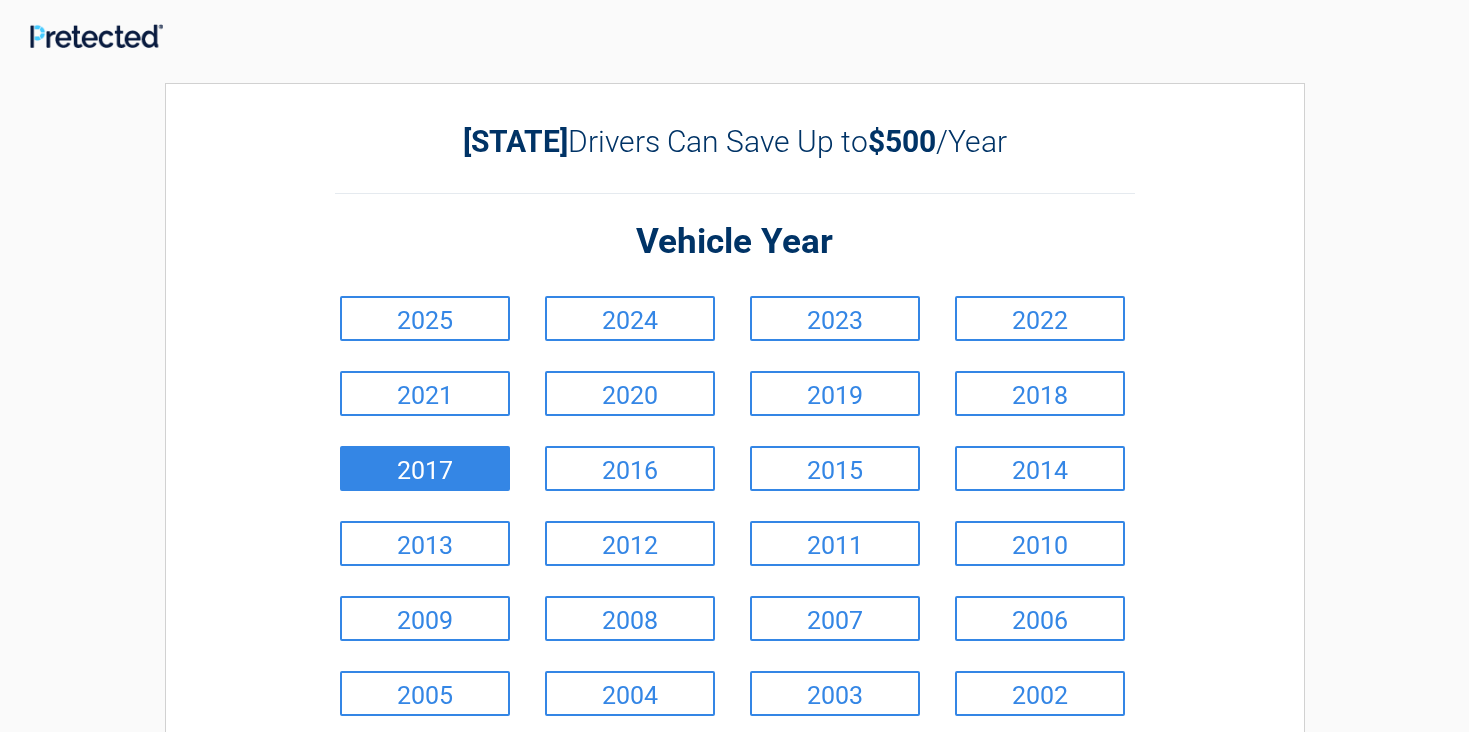 click on "2017" at bounding box center (425, 468) 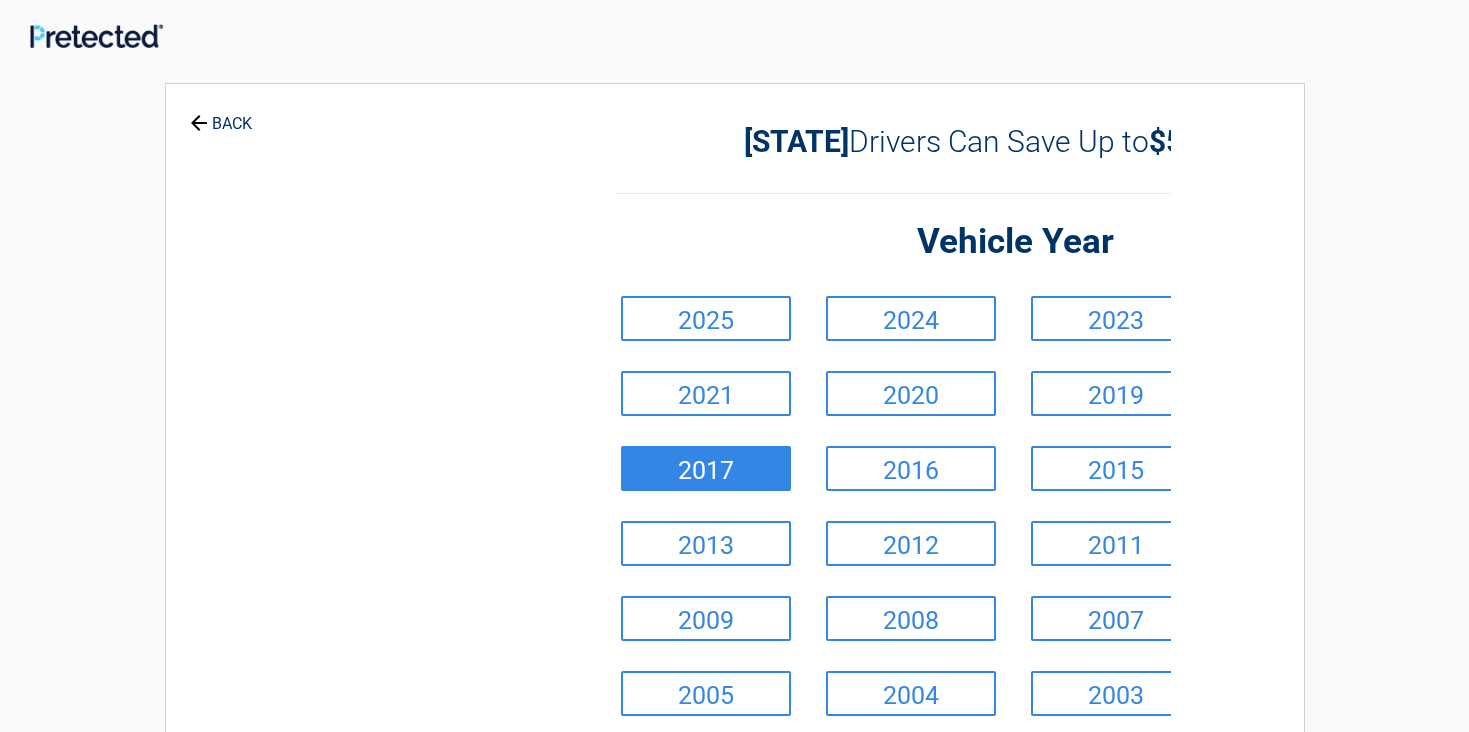 scroll, scrollTop: 0, scrollLeft: 0, axis: both 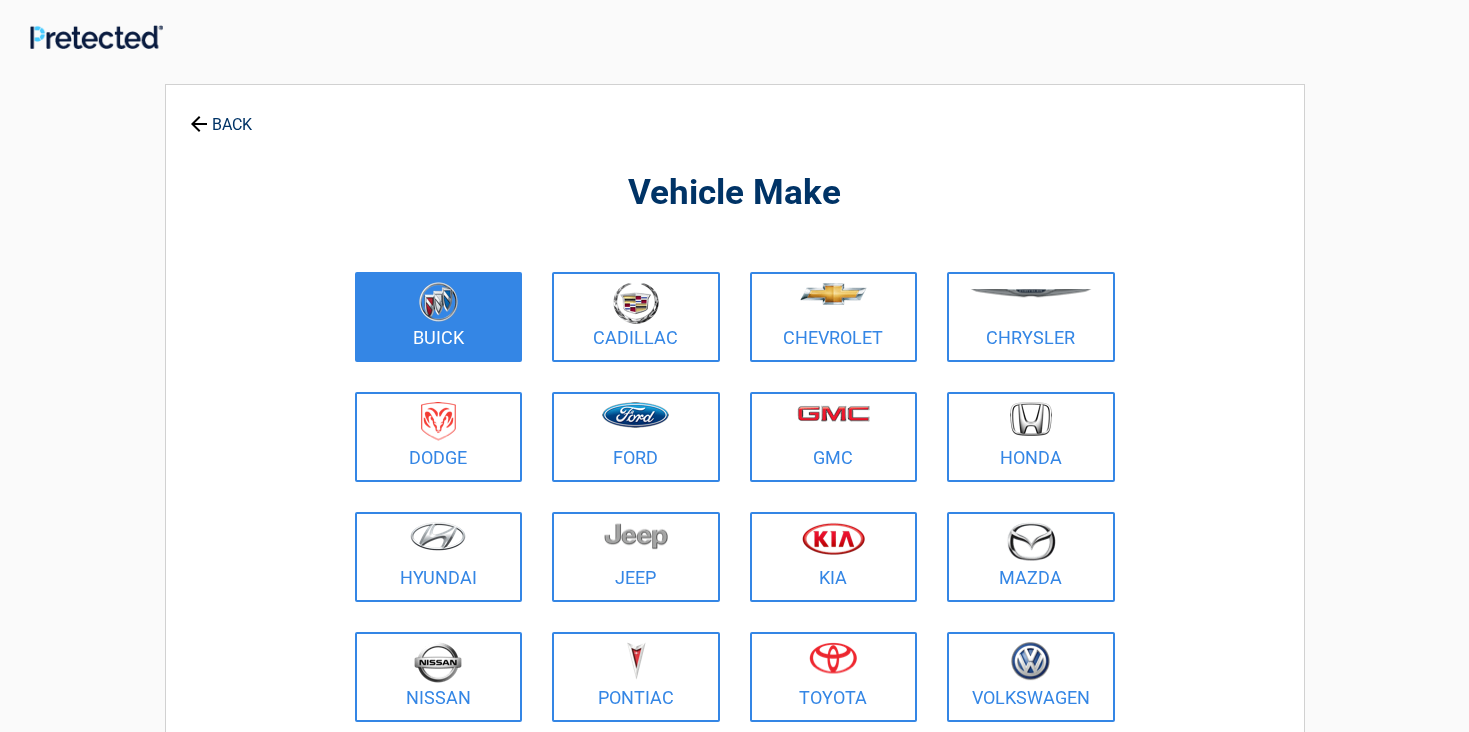 click on "Buick" at bounding box center [439, 317] 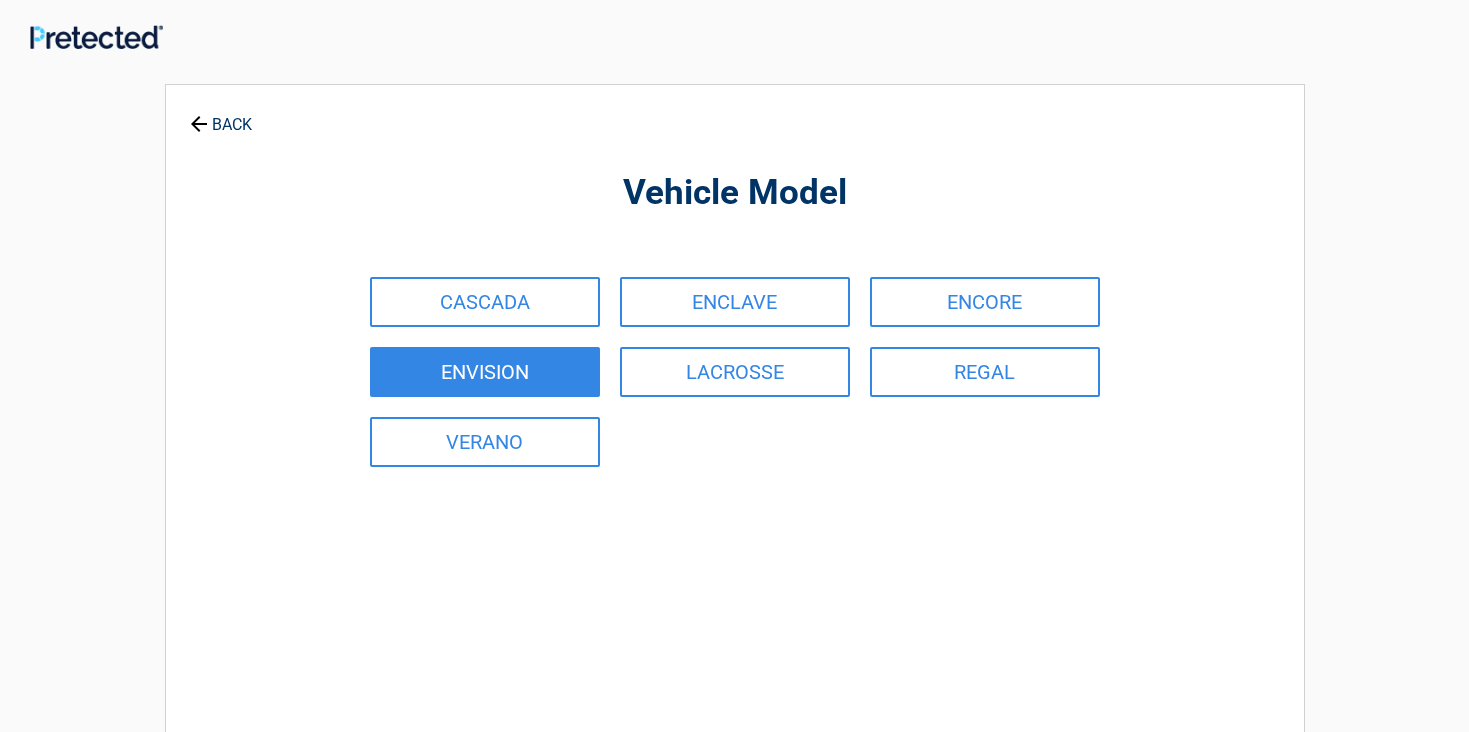 click on "ENVISION" at bounding box center (485, 372) 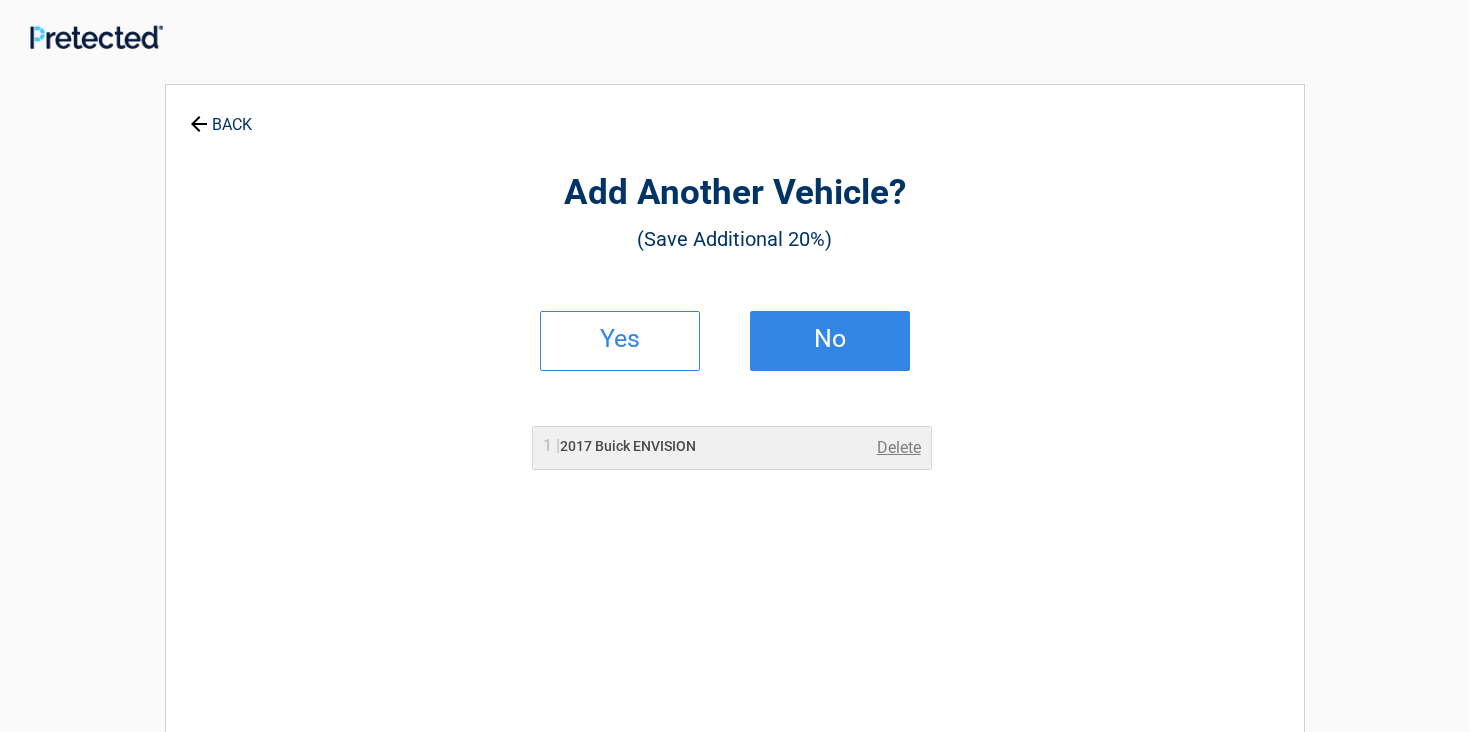 click on "No" at bounding box center (830, 339) 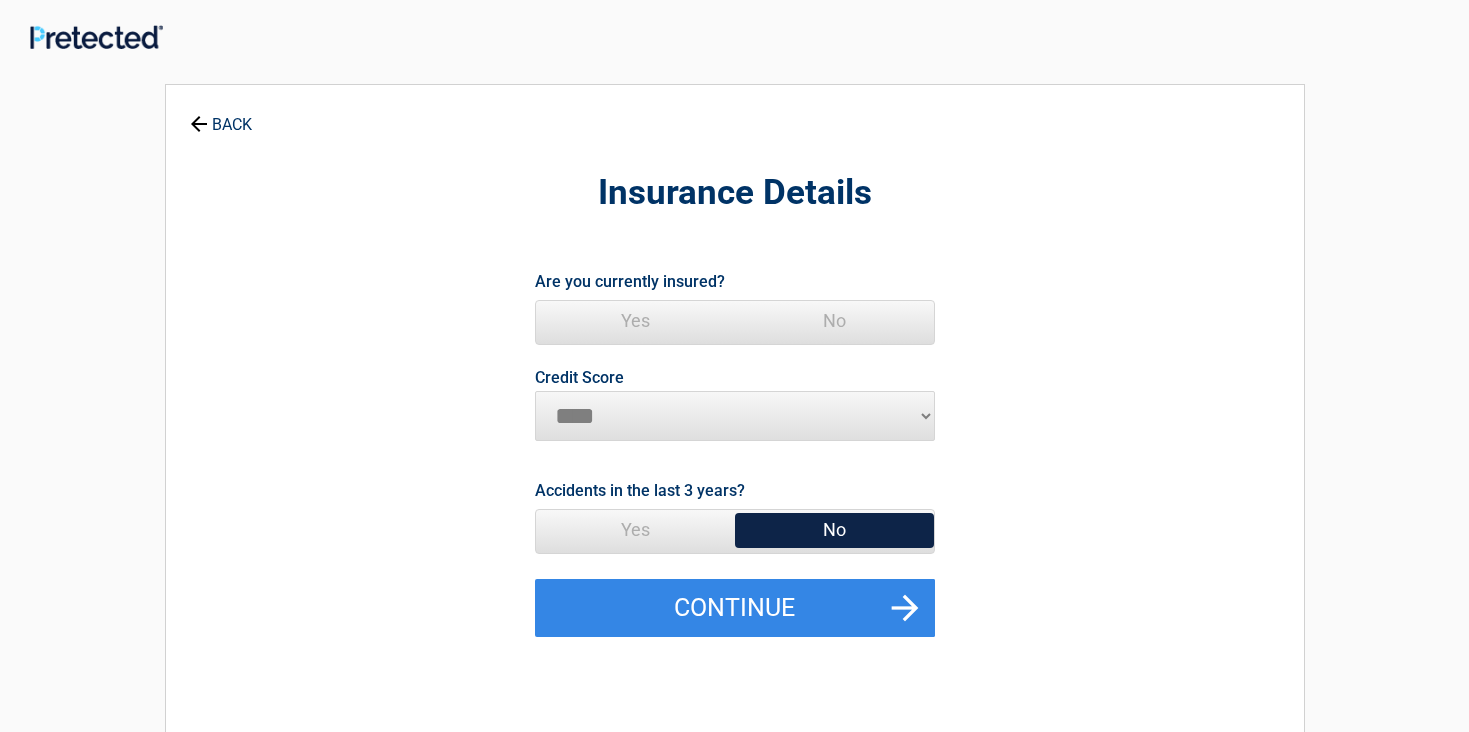 click on "Yes" at bounding box center [635, 321] 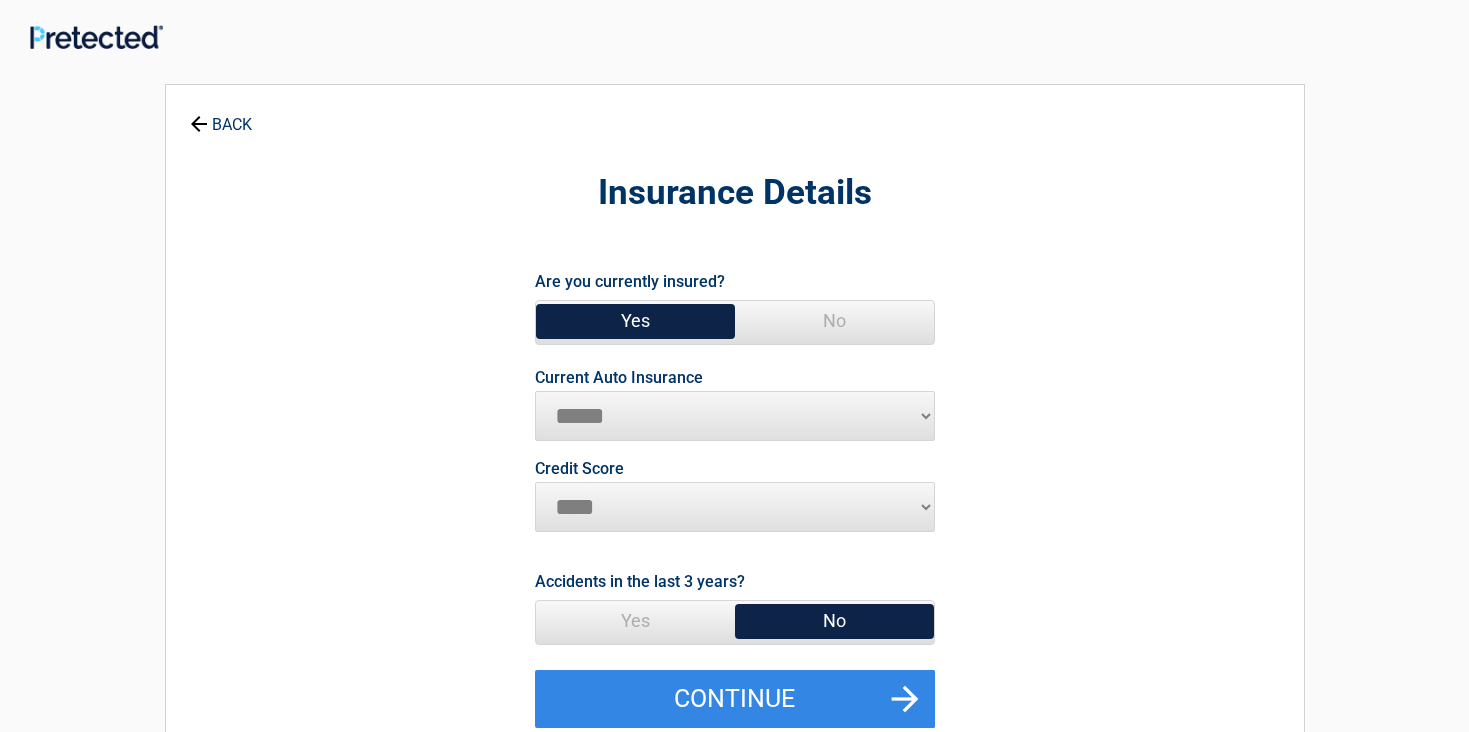 select on "**********" 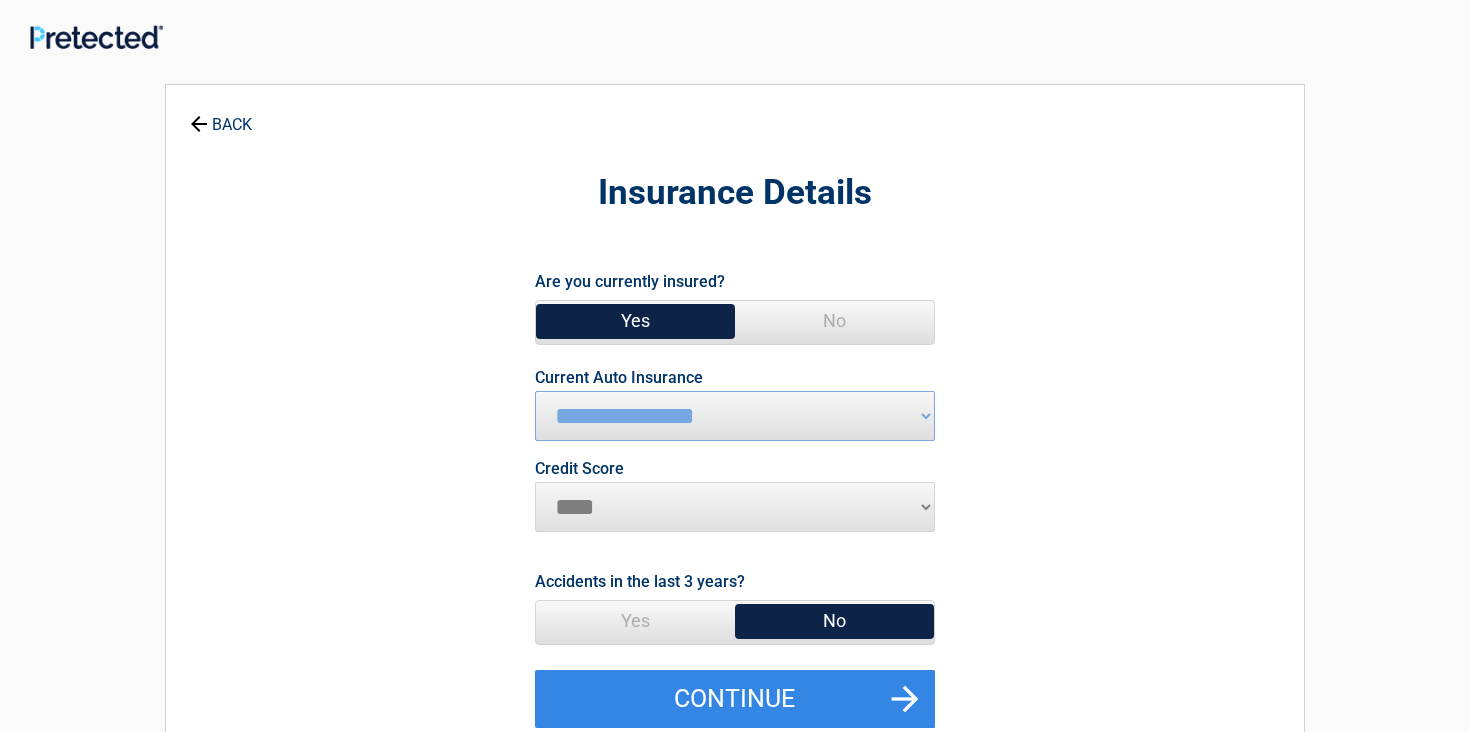 select on "*********" 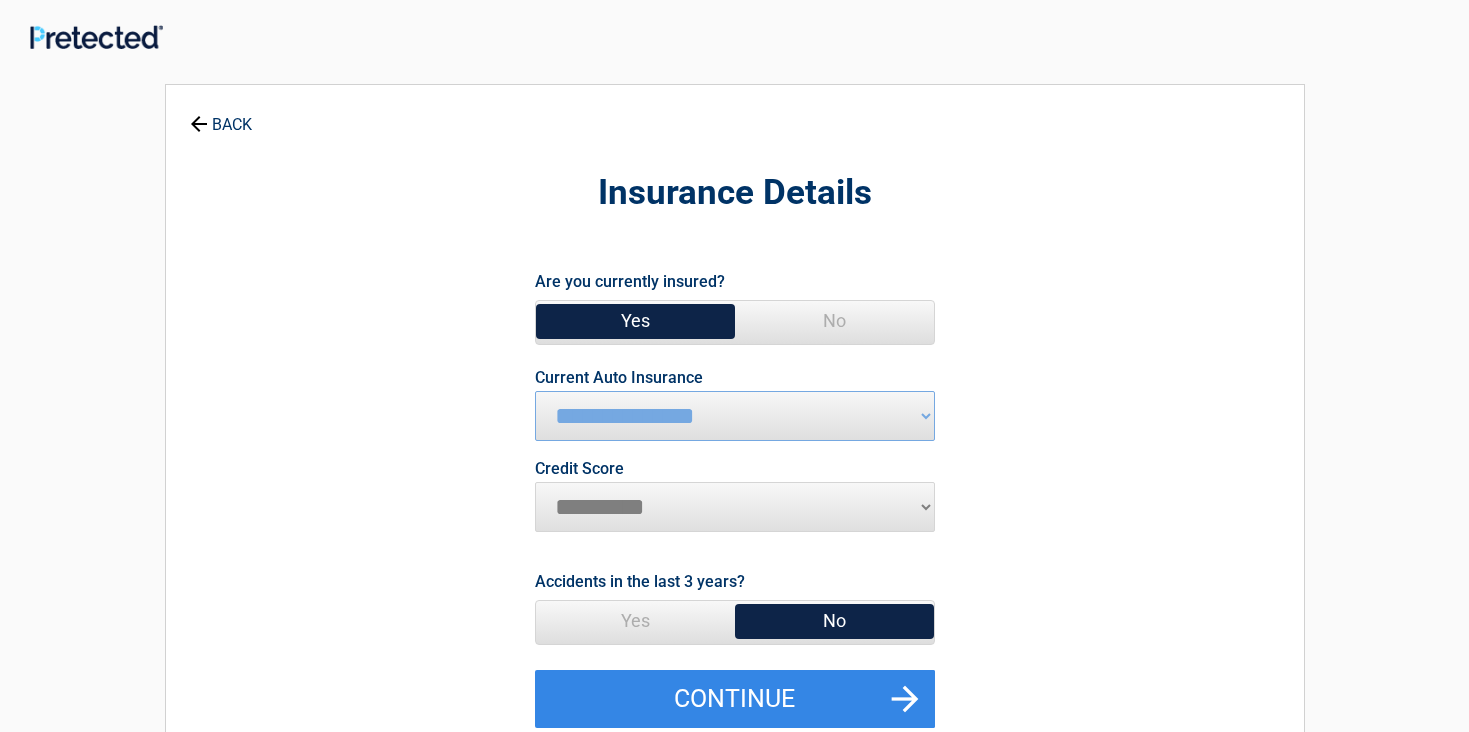 click on "No" at bounding box center [834, 621] 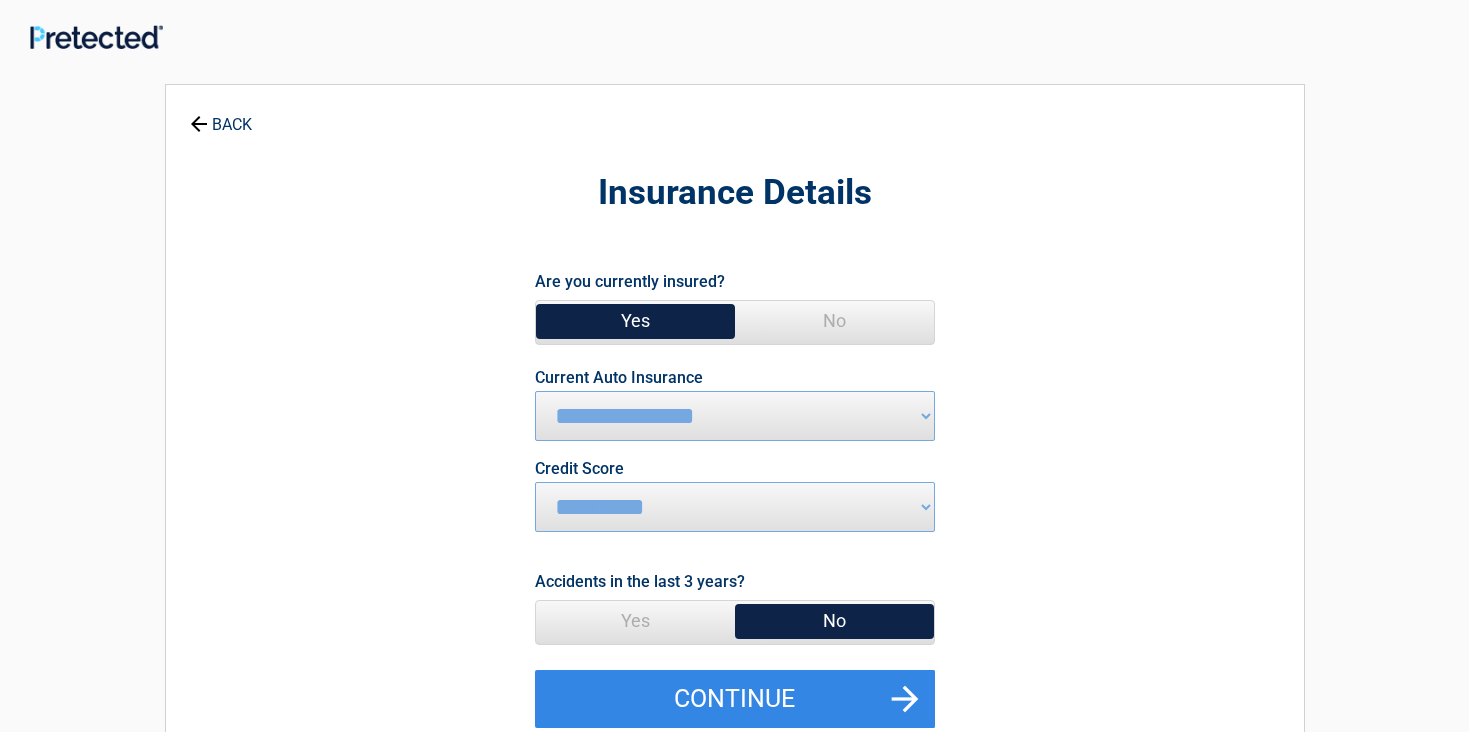 click on "No" at bounding box center [834, 621] 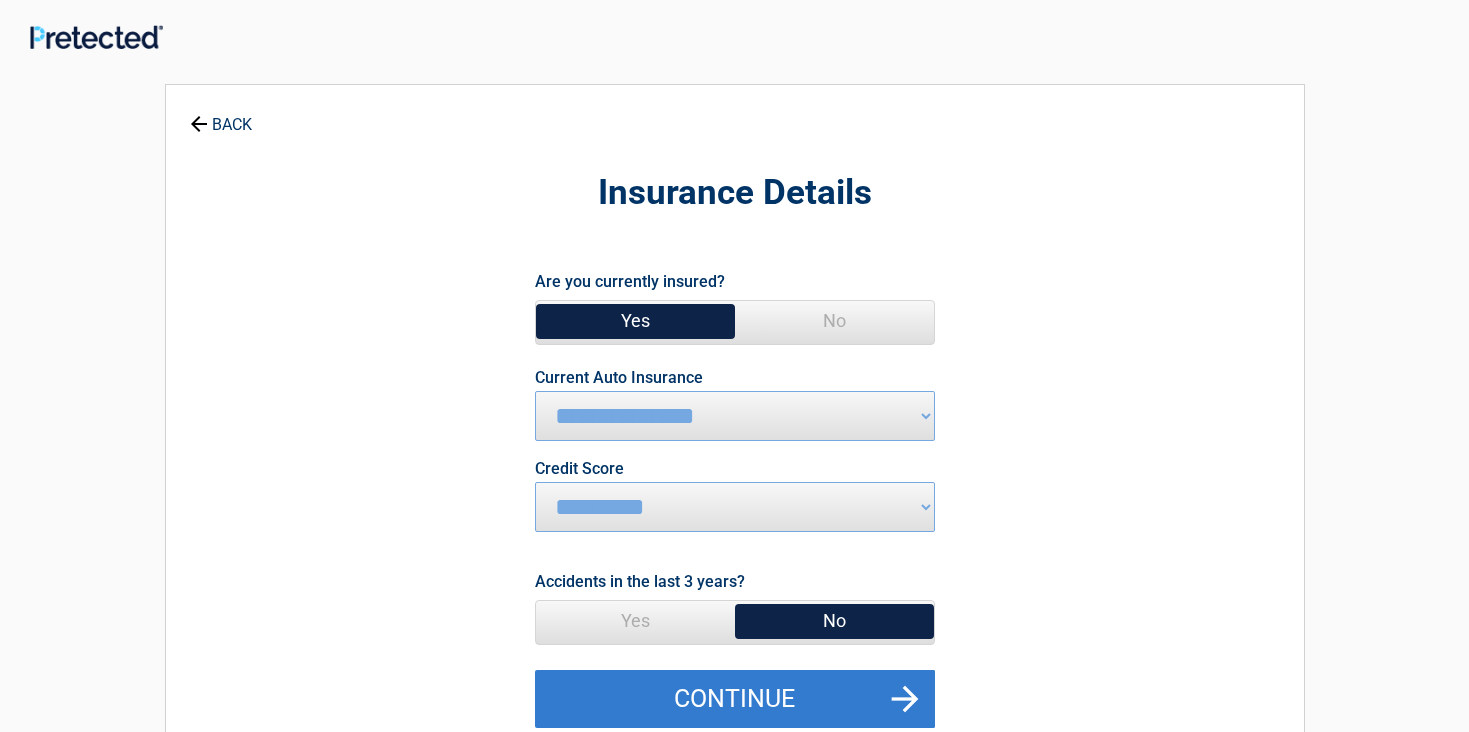 click on "Continue" at bounding box center [735, 699] 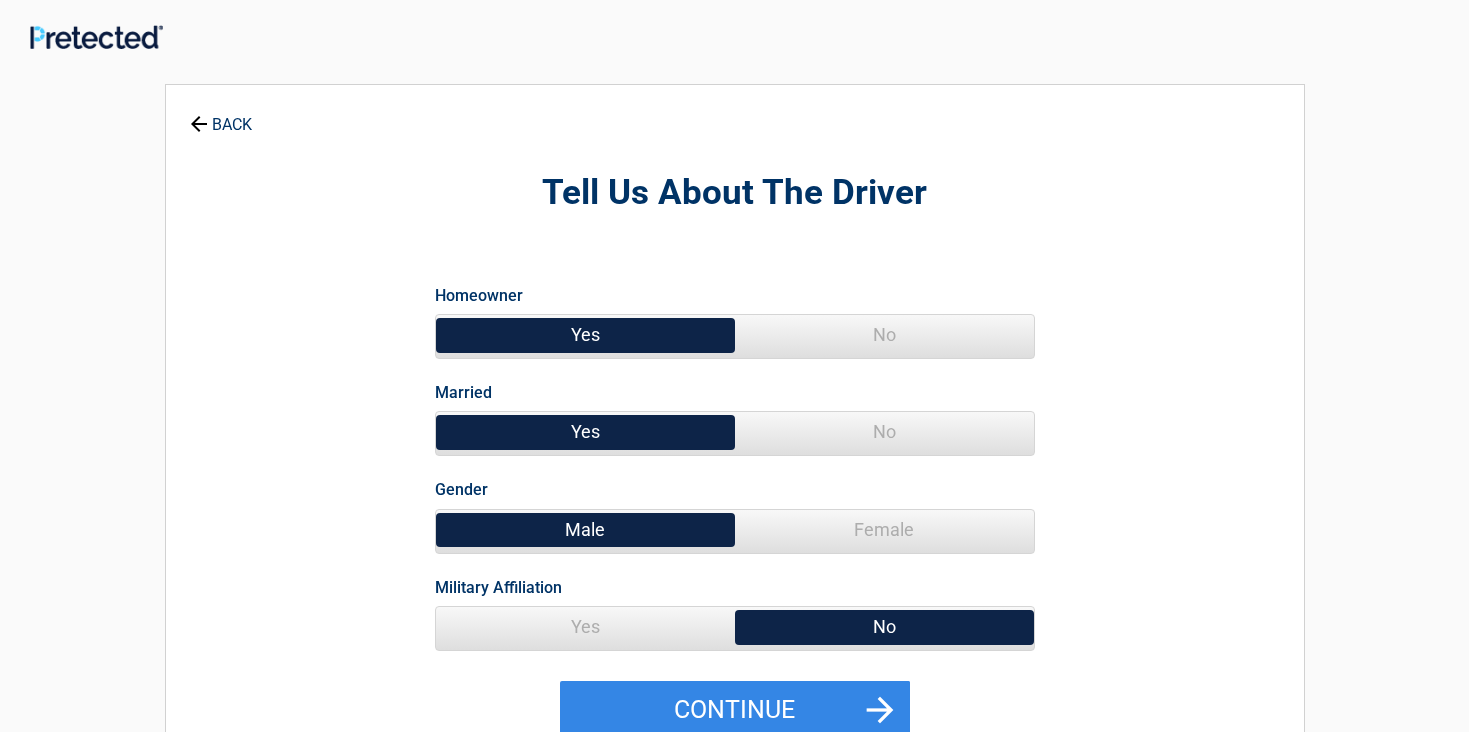 click on "Male" at bounding box center [585, 530] 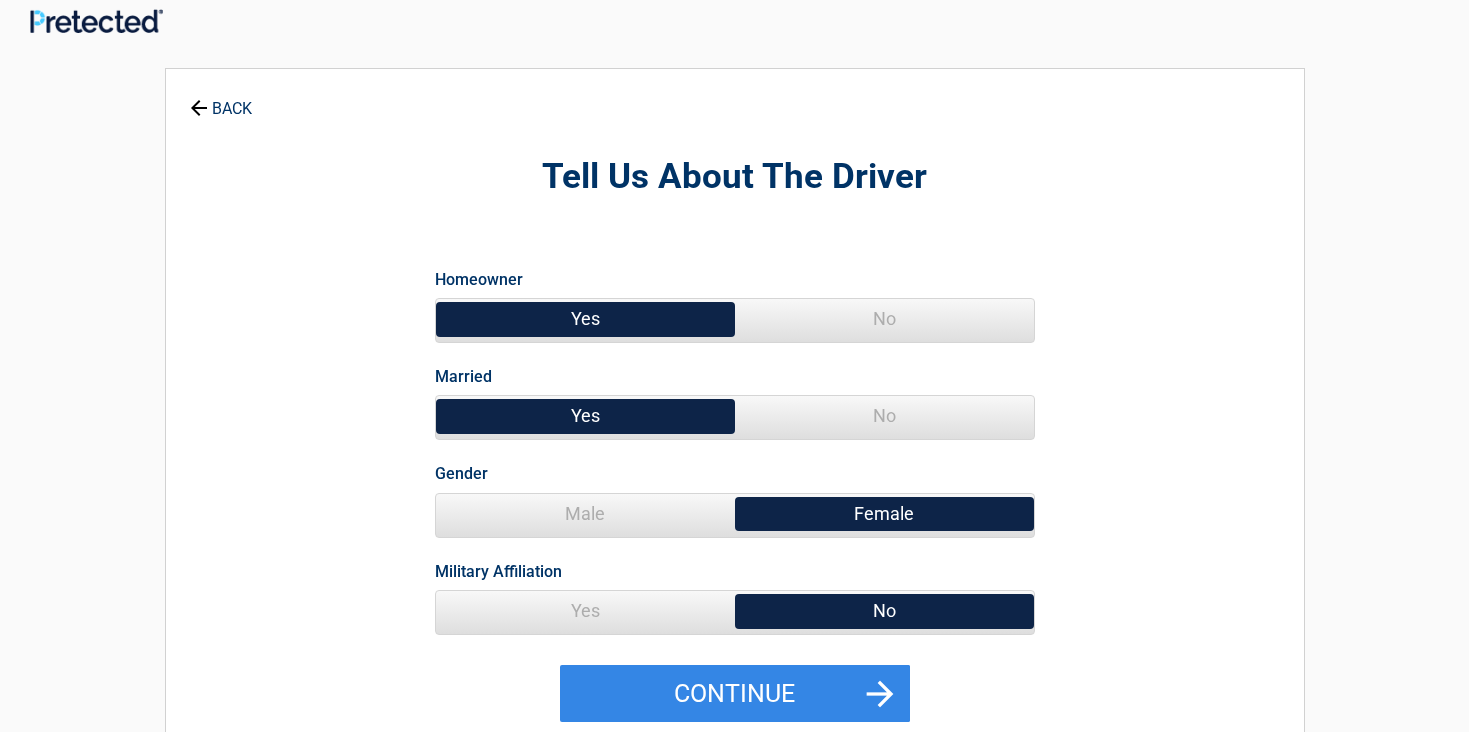 scroll, scrollTop: 41, scrollLeft: 0, axis: vertical 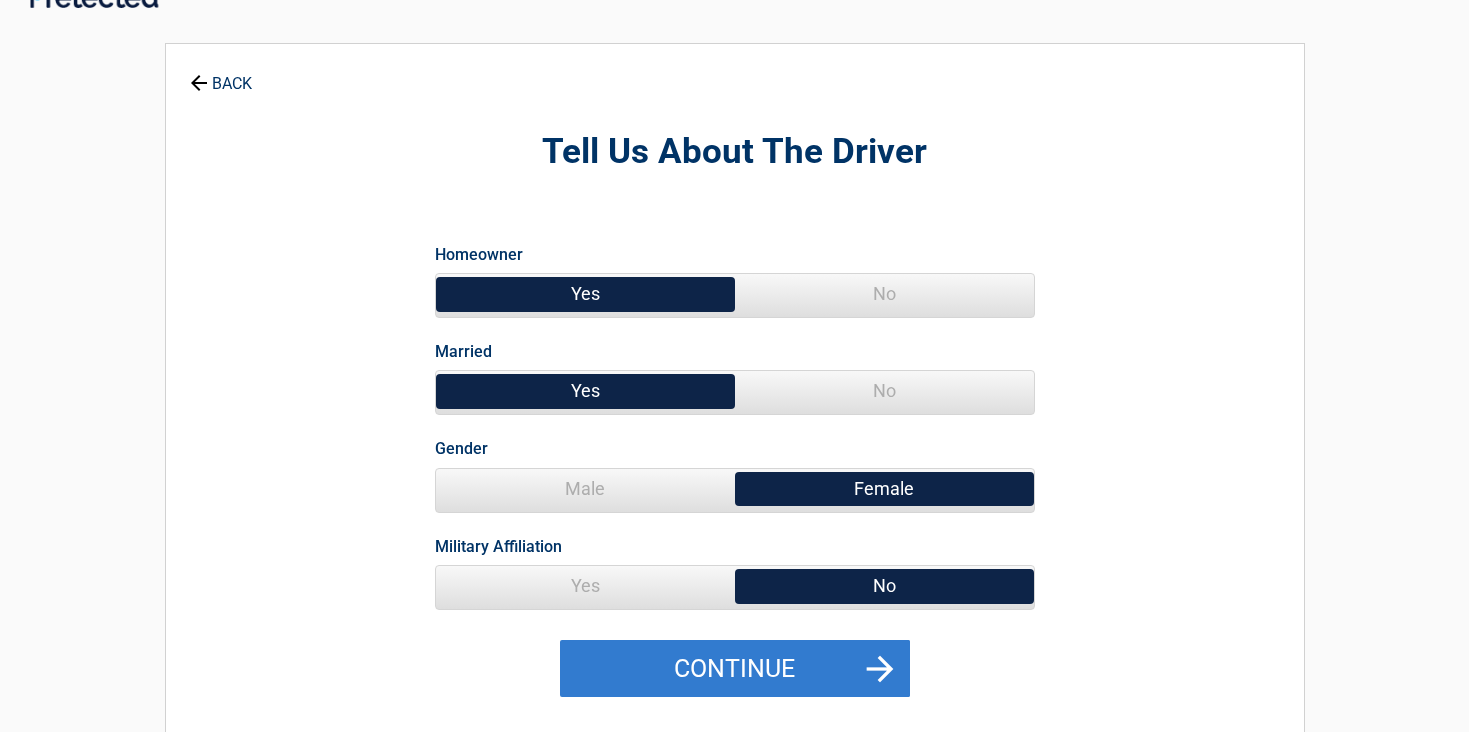 click on "Continue" at bounding box center (735, 669) 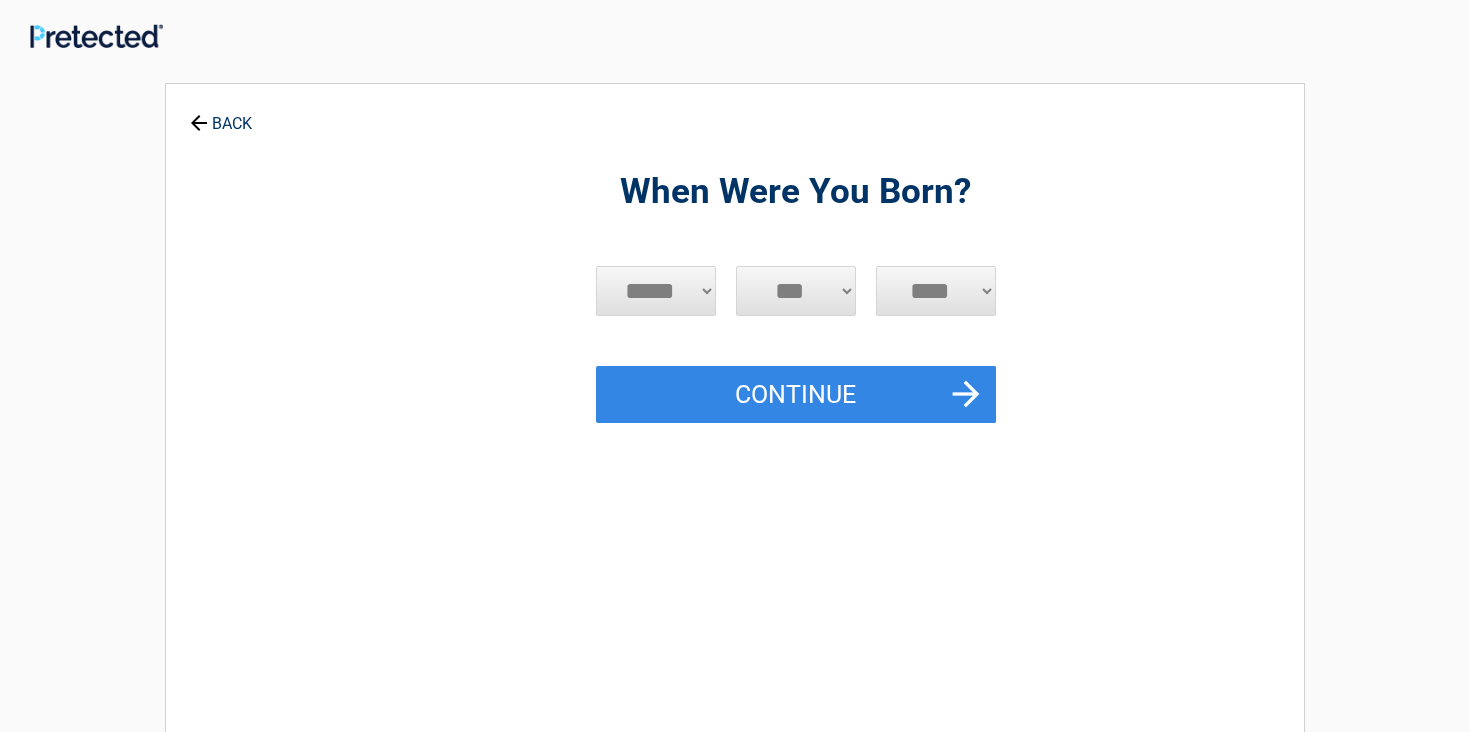 scroll, scrollTop: 0, scrollLeft: 0, axis: both 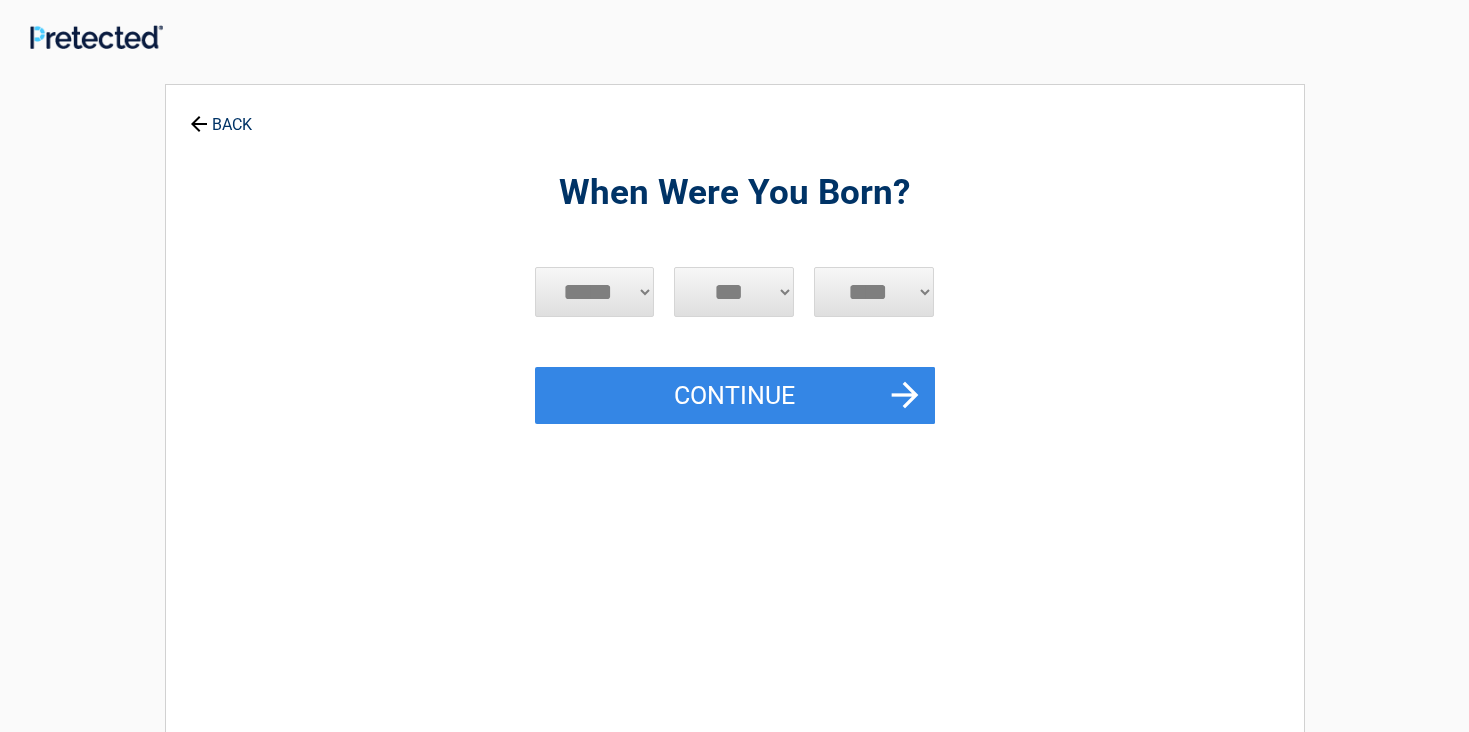 select on "*" 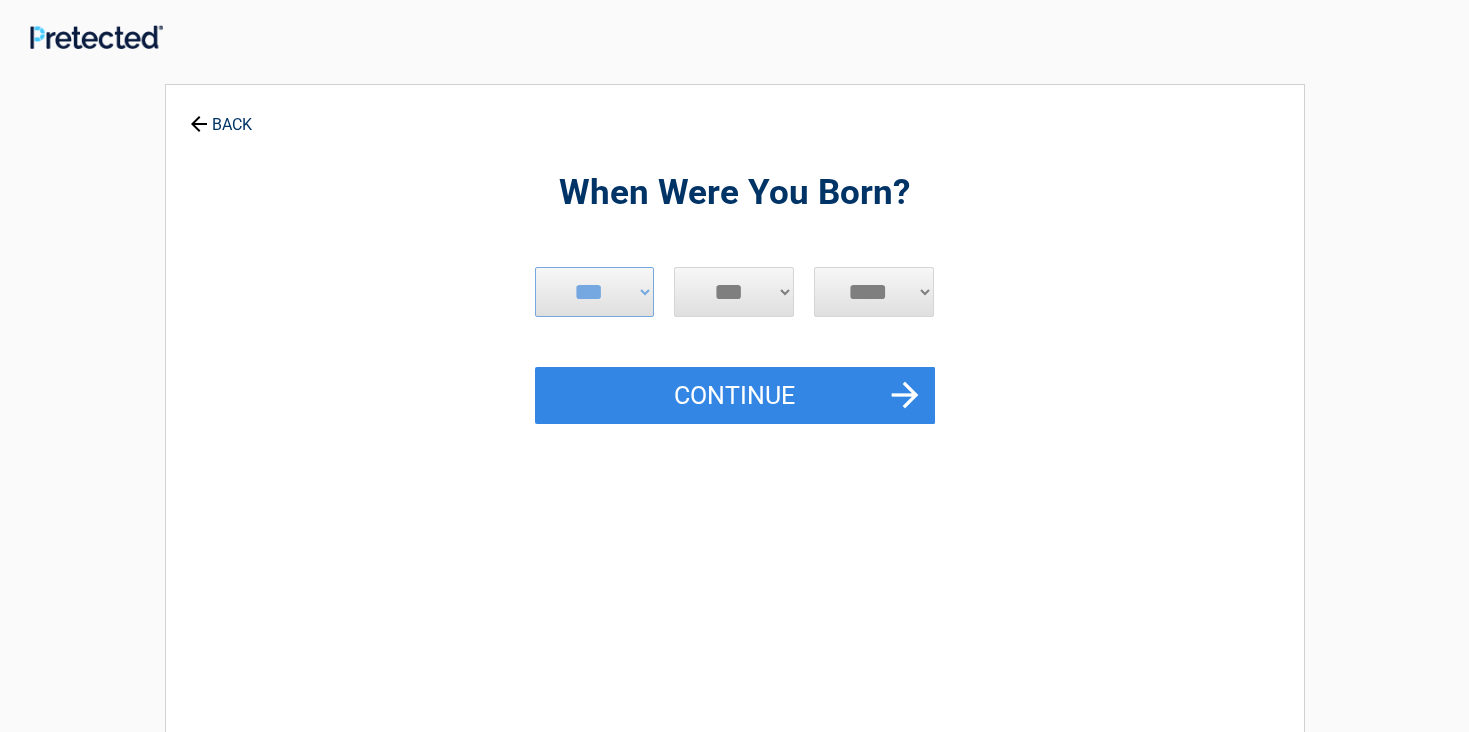 select on "*" 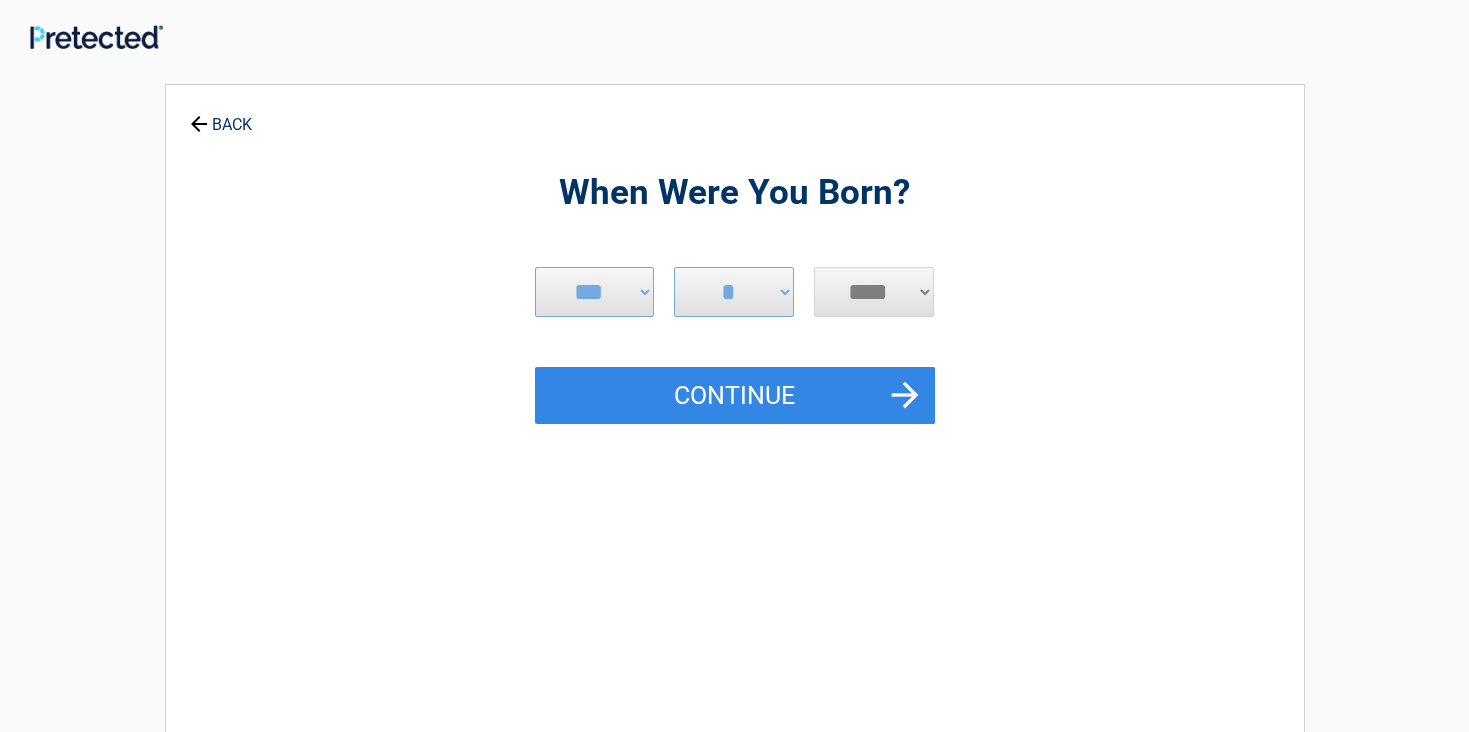 drag, startPoint x: 928, startPoint y: 296, endPoint x: 738, endPoint y: -12, distance: 361.8895 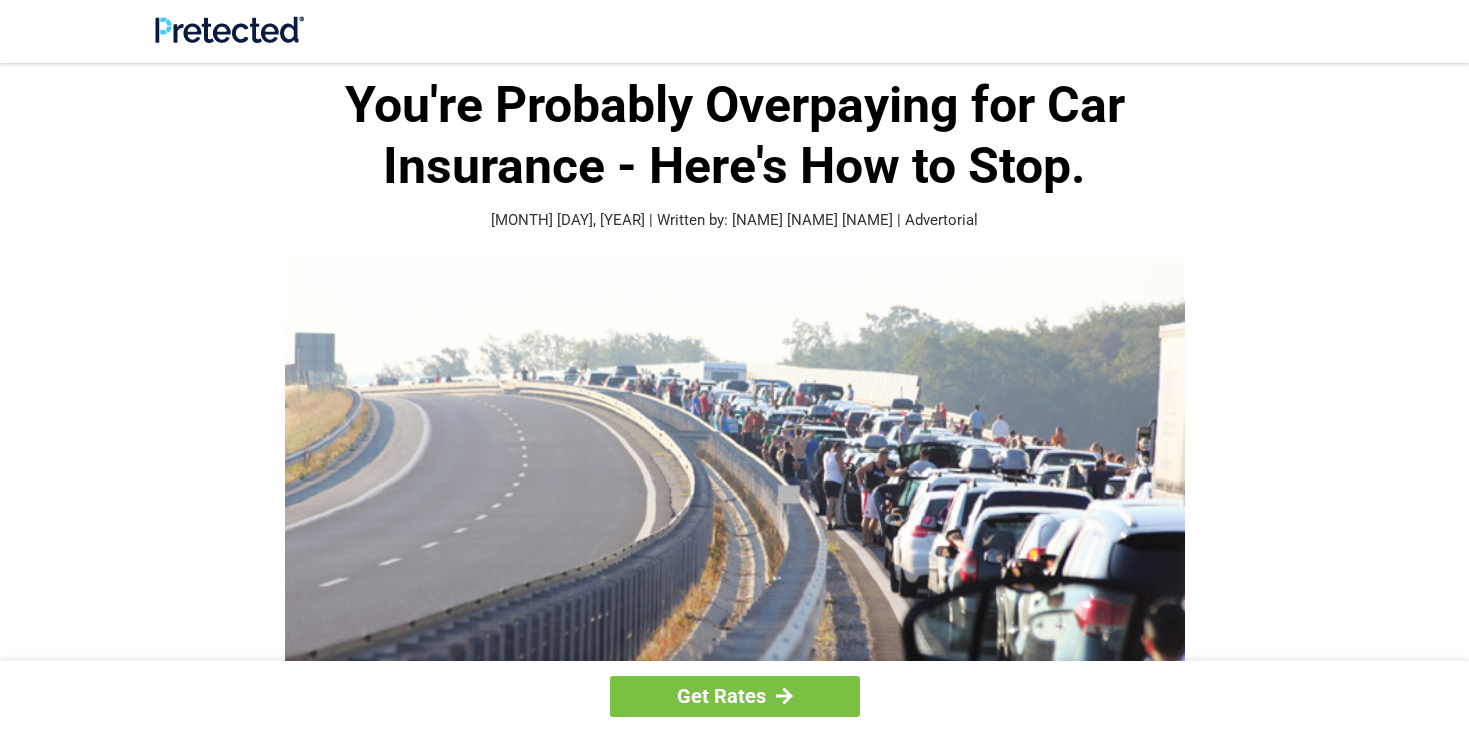 scroll, scrollTop: 0, scrollLeft: 0, axis: both 